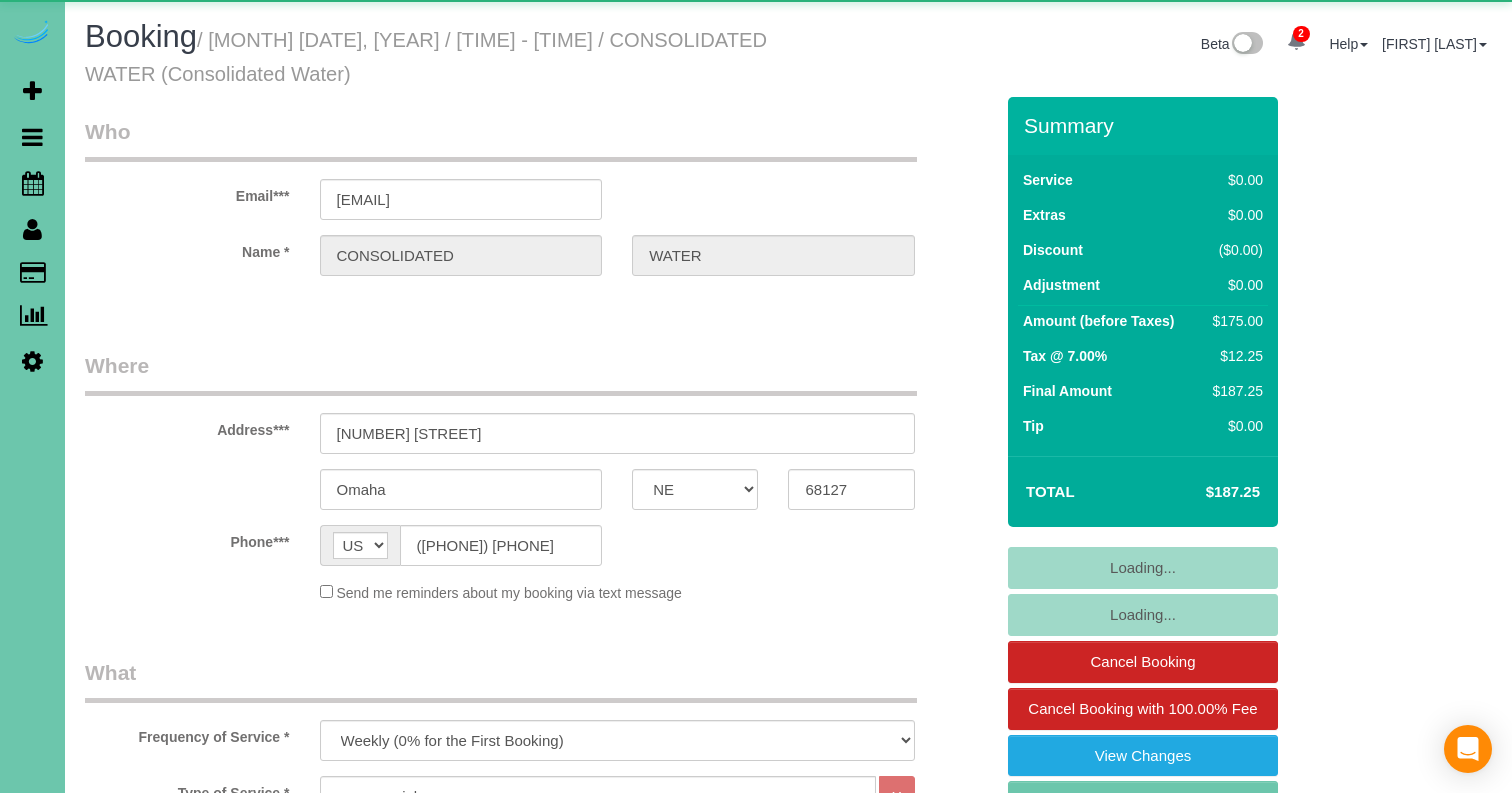 select on "NE" 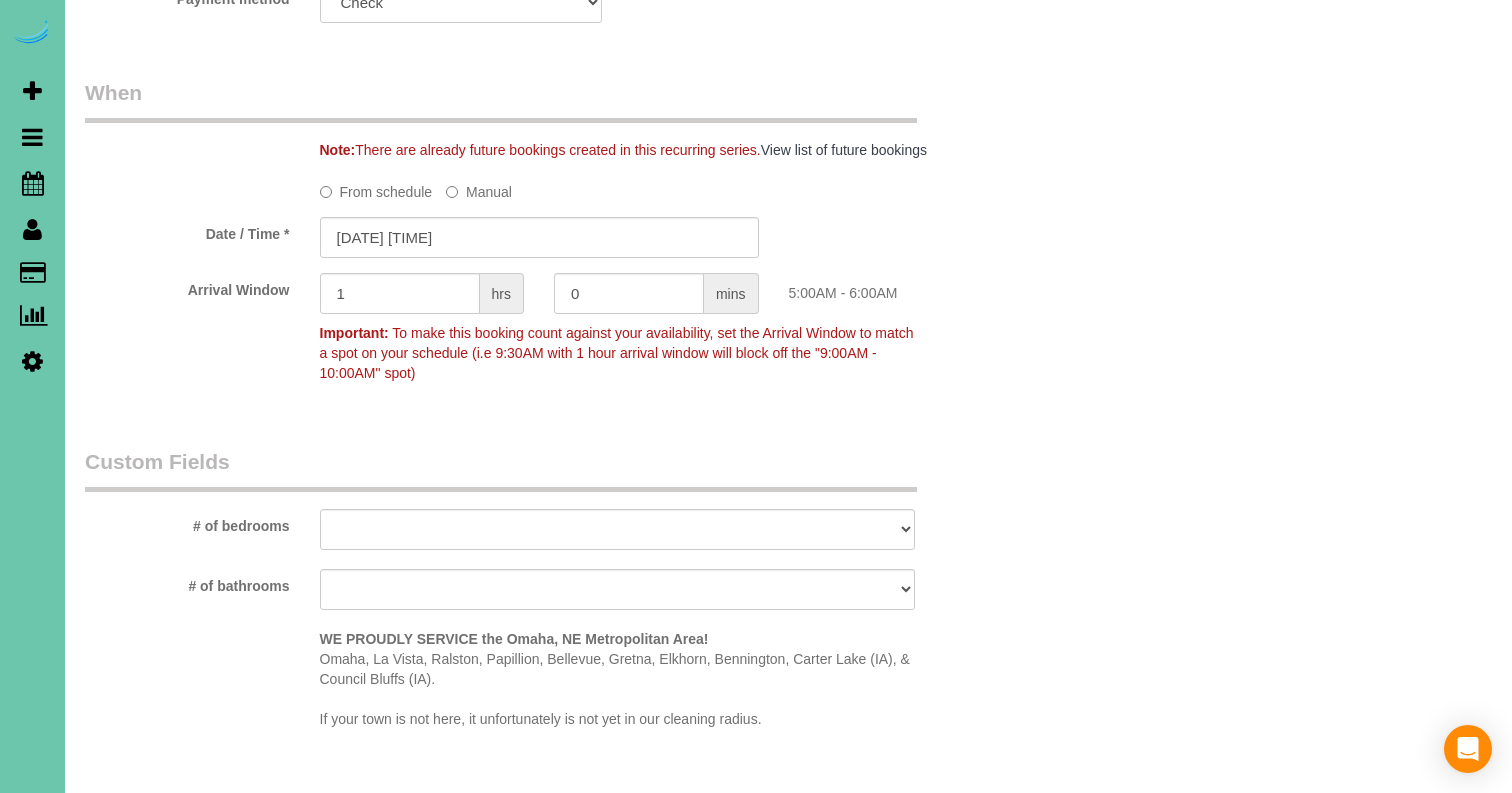 scroll, scrollTop: 1379, scrollLeft: 0, axis: vertical 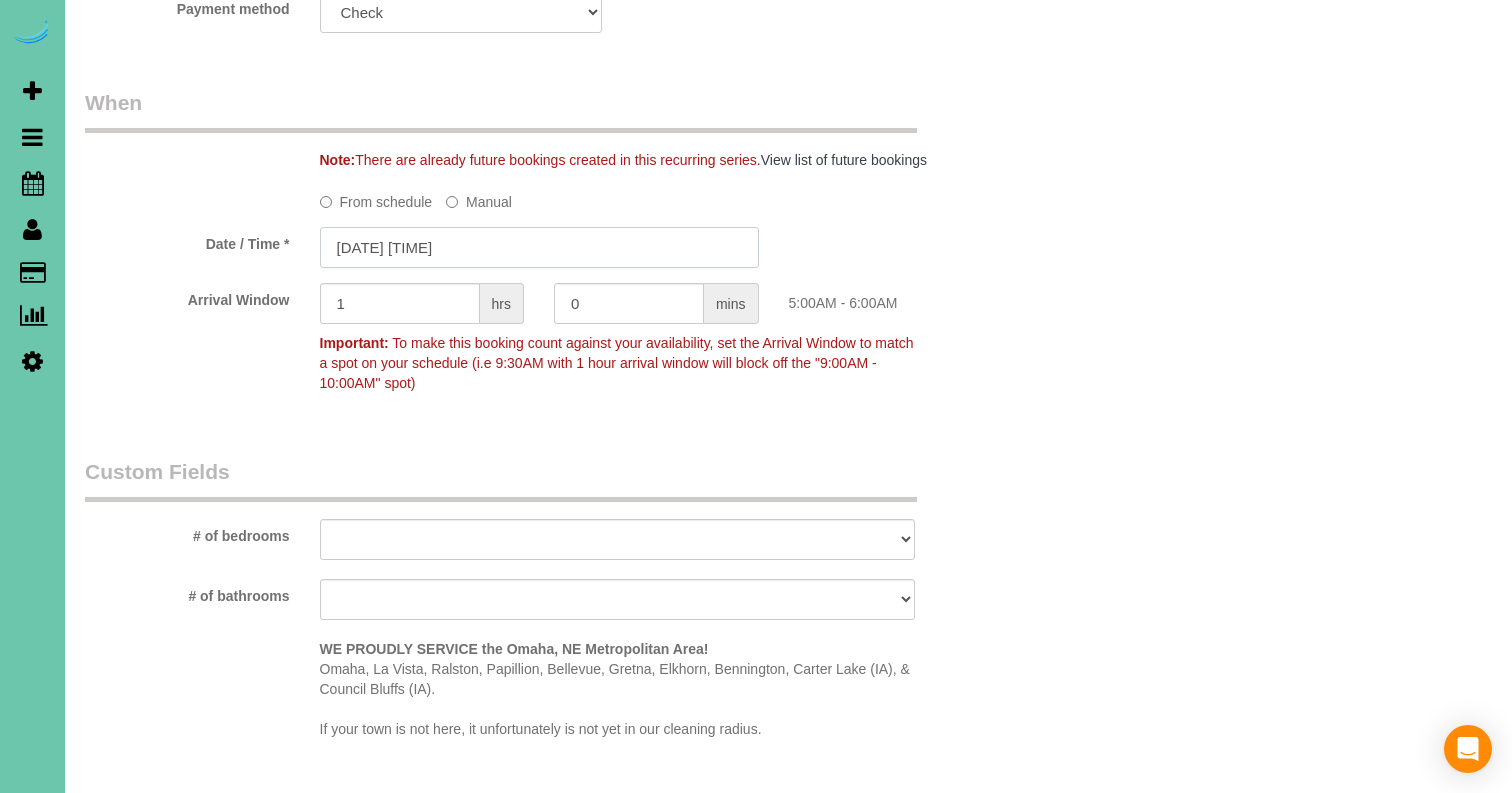 click on "08/01/2025 5:00AM" at bounding box center (539, 247) 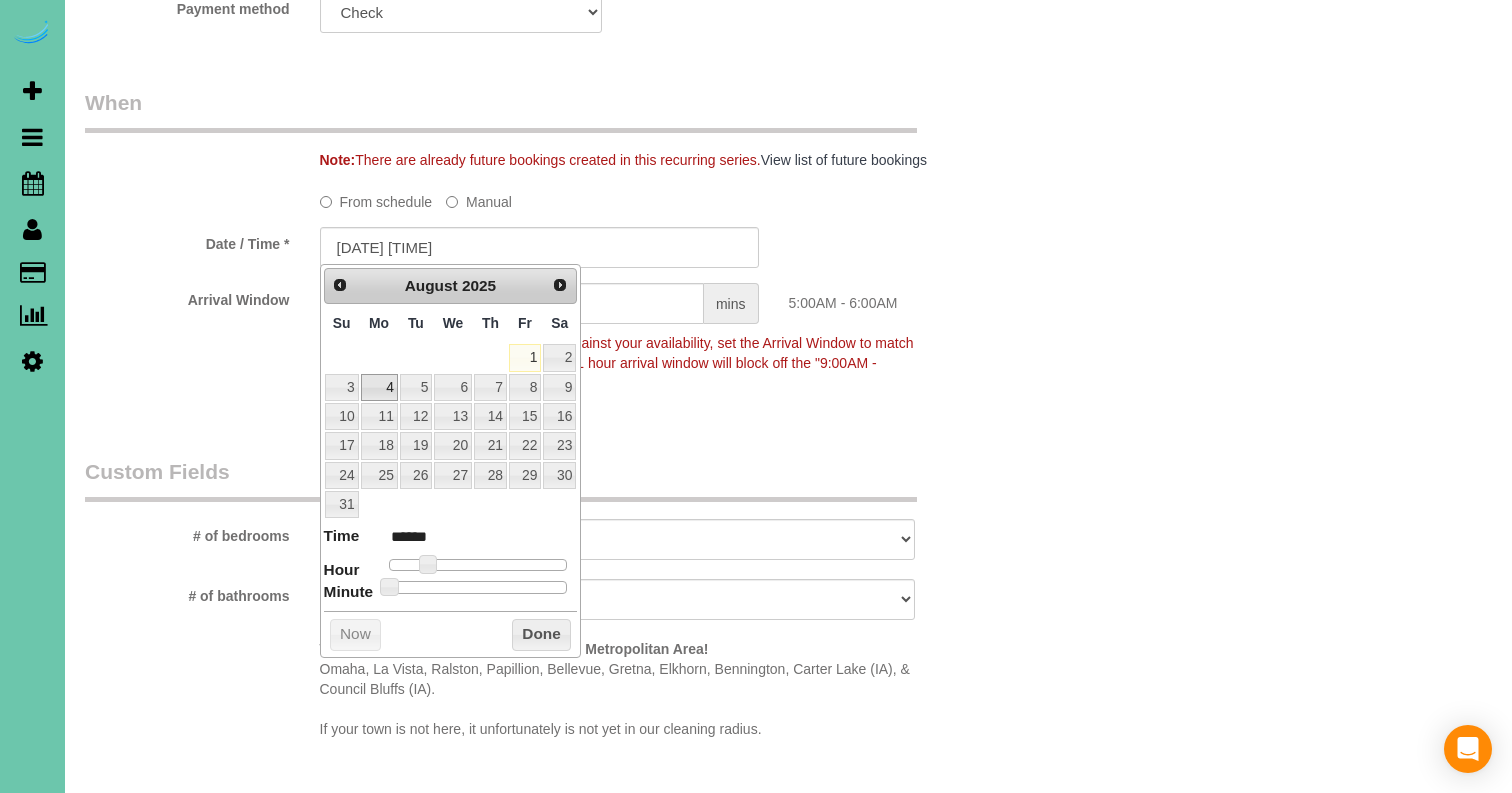 click on "4" at bounding box center (379, 387) 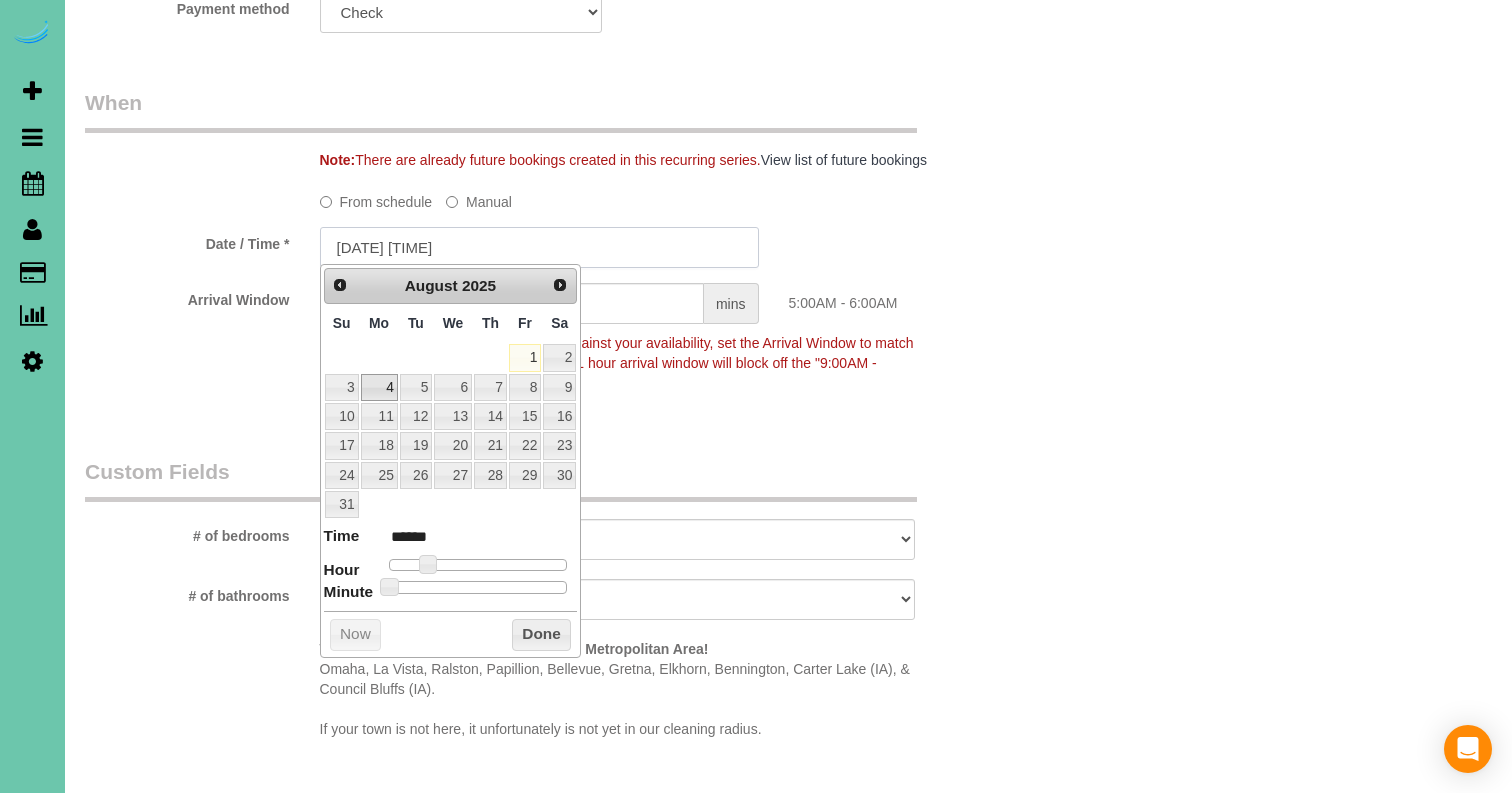 type on "08/04/2025 5:00AM" 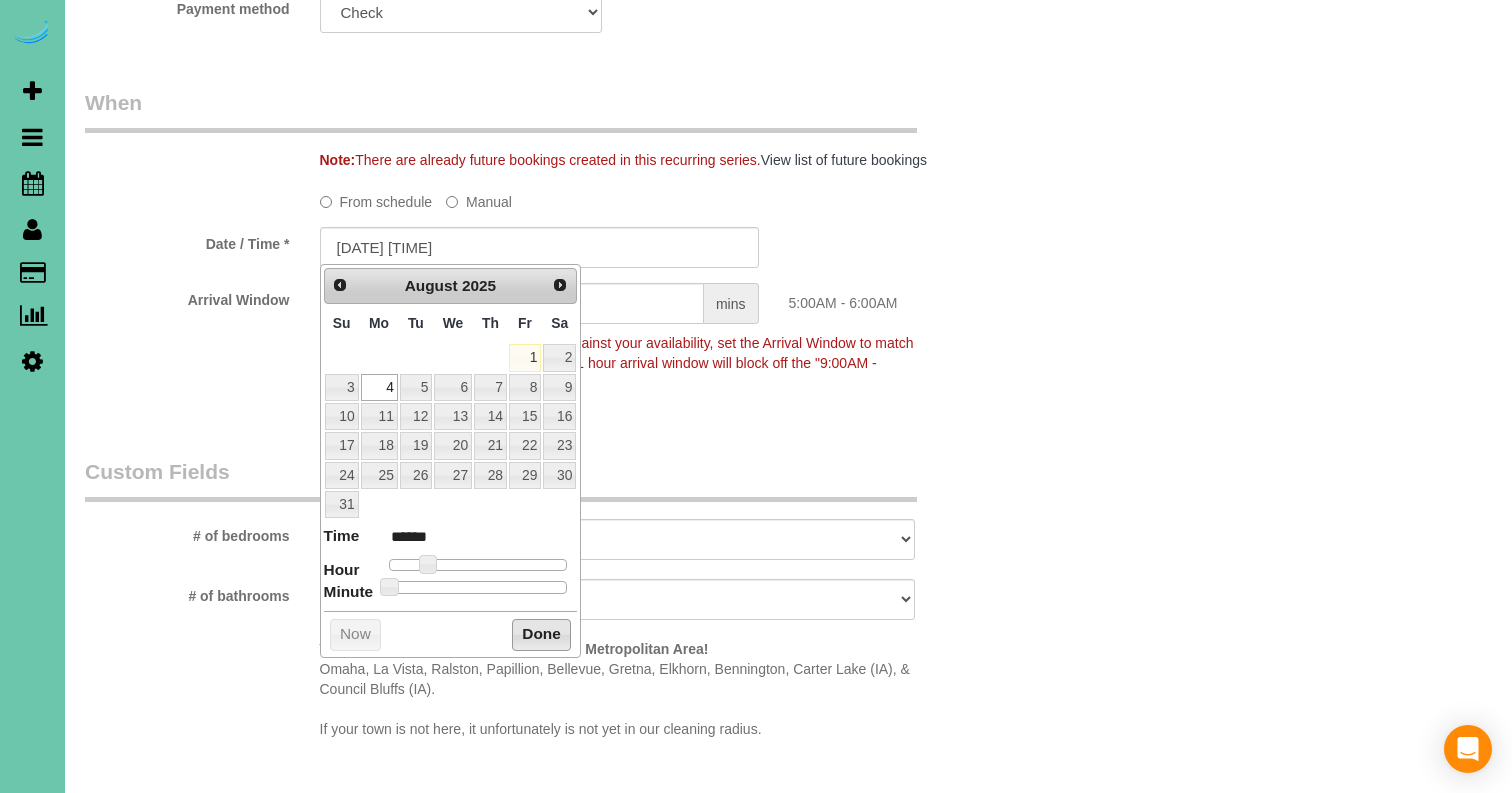 click on "Done" at bounding box center (541, 635) 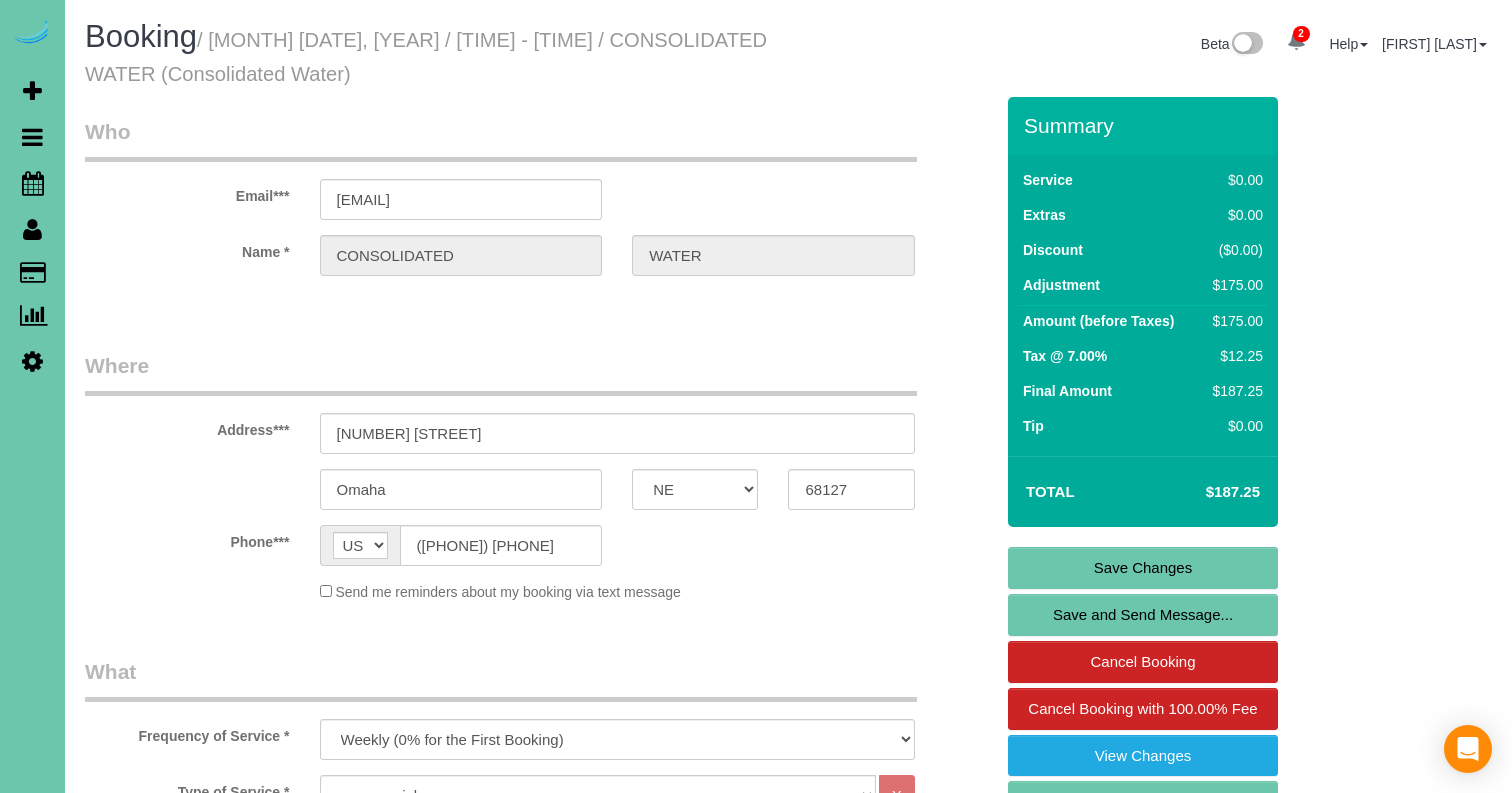 scroll, scrollTop: 0, scrollLeft: 0, axis: both 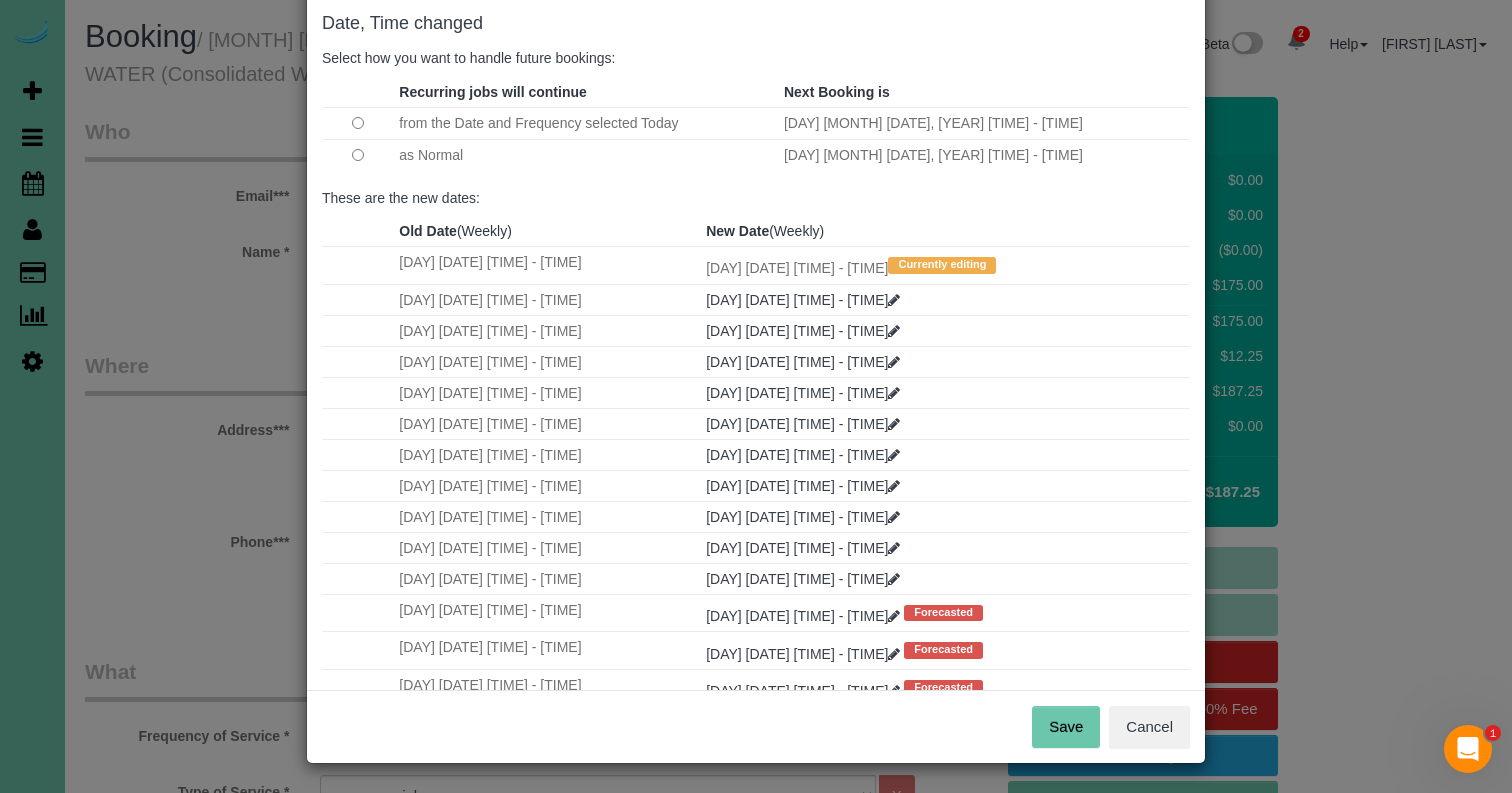click on "Save
Cancel" at bounding box center (756, 726) 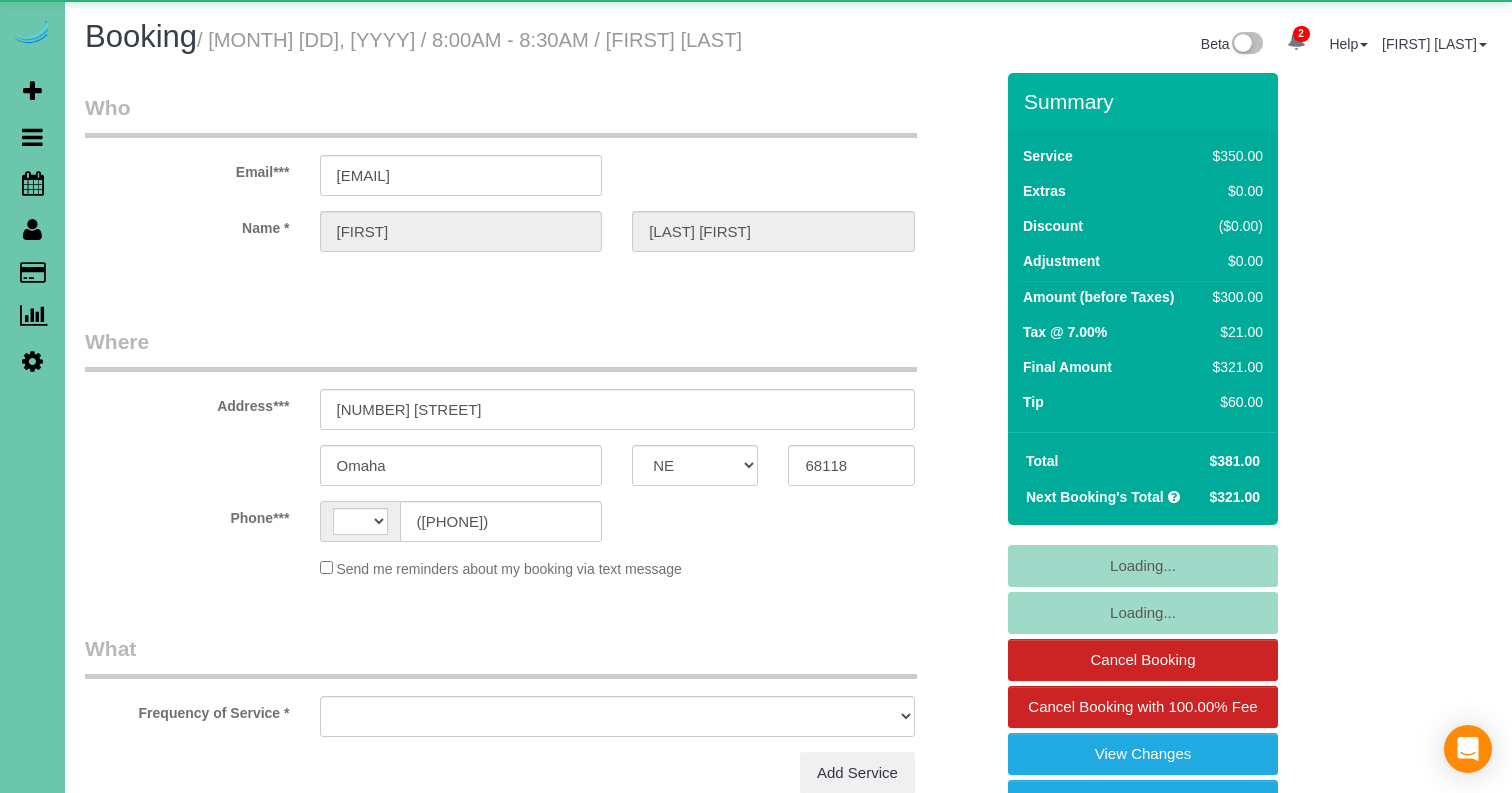 select on "NE" 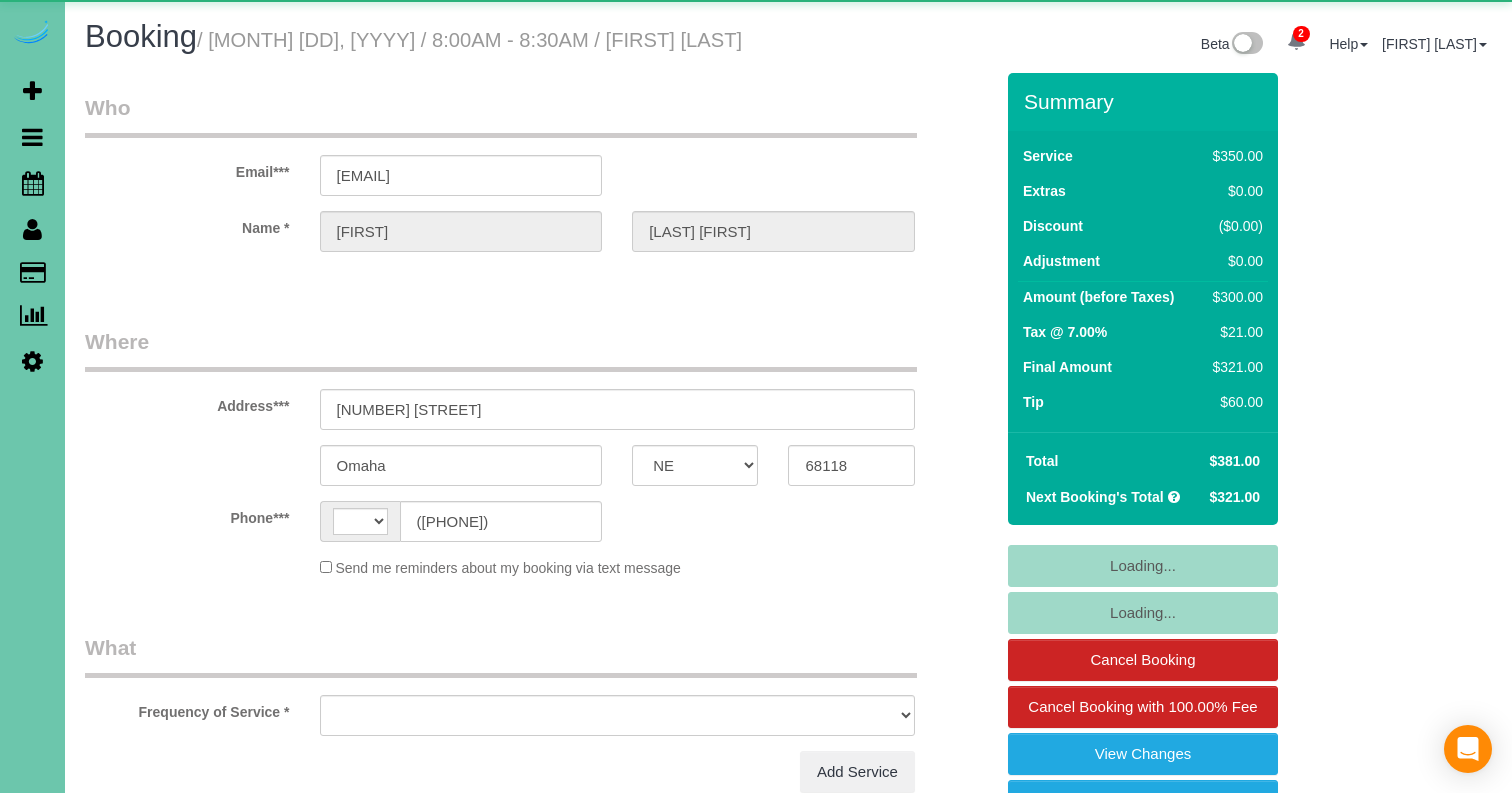 scroll, scrollTop: 0, scrollLeft: 0, axis: both 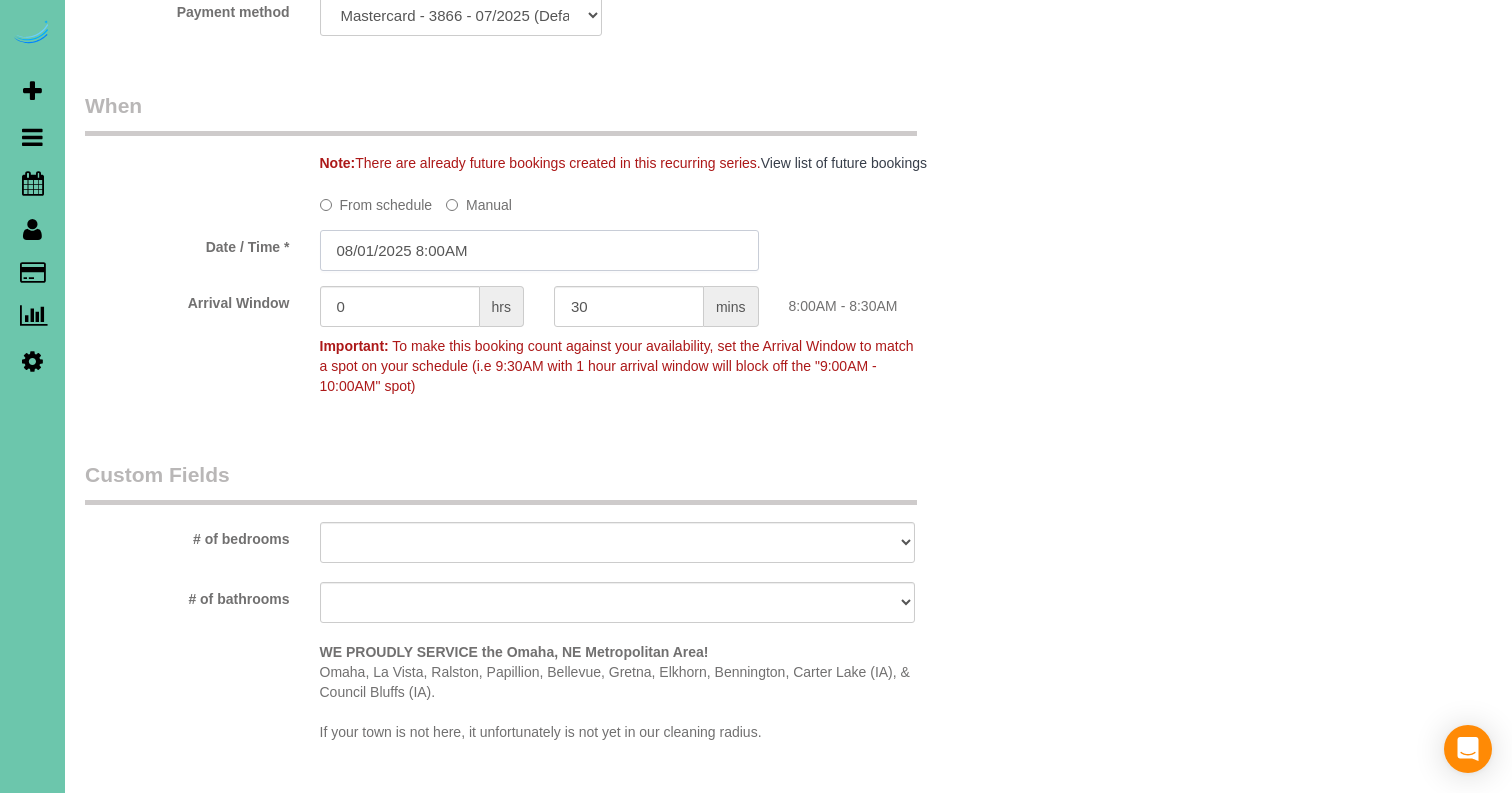 click on "08/01/2025 8:00AM" at bounding box center [539, 250] 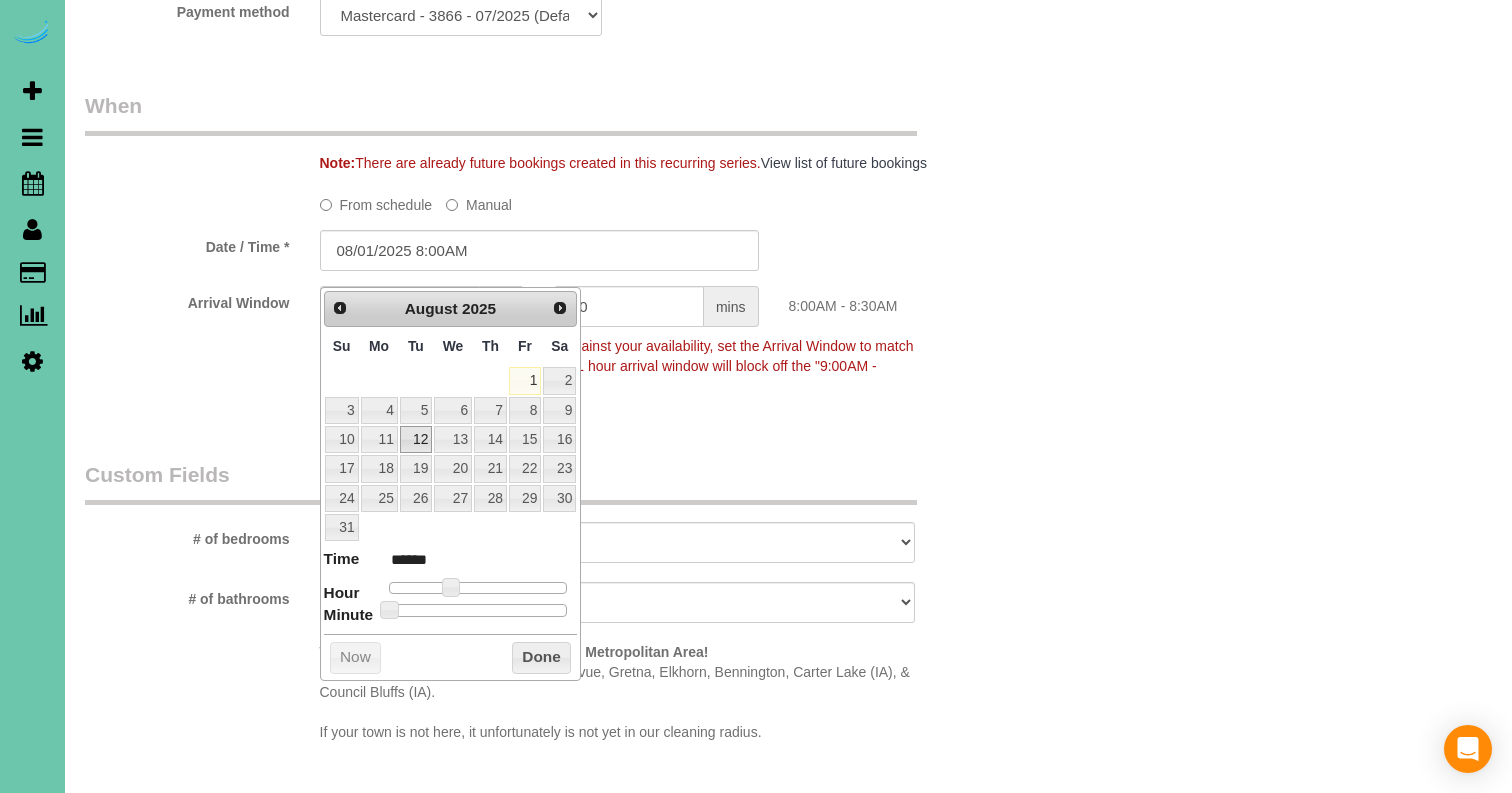click on "12" at bounding box center [416, 439] 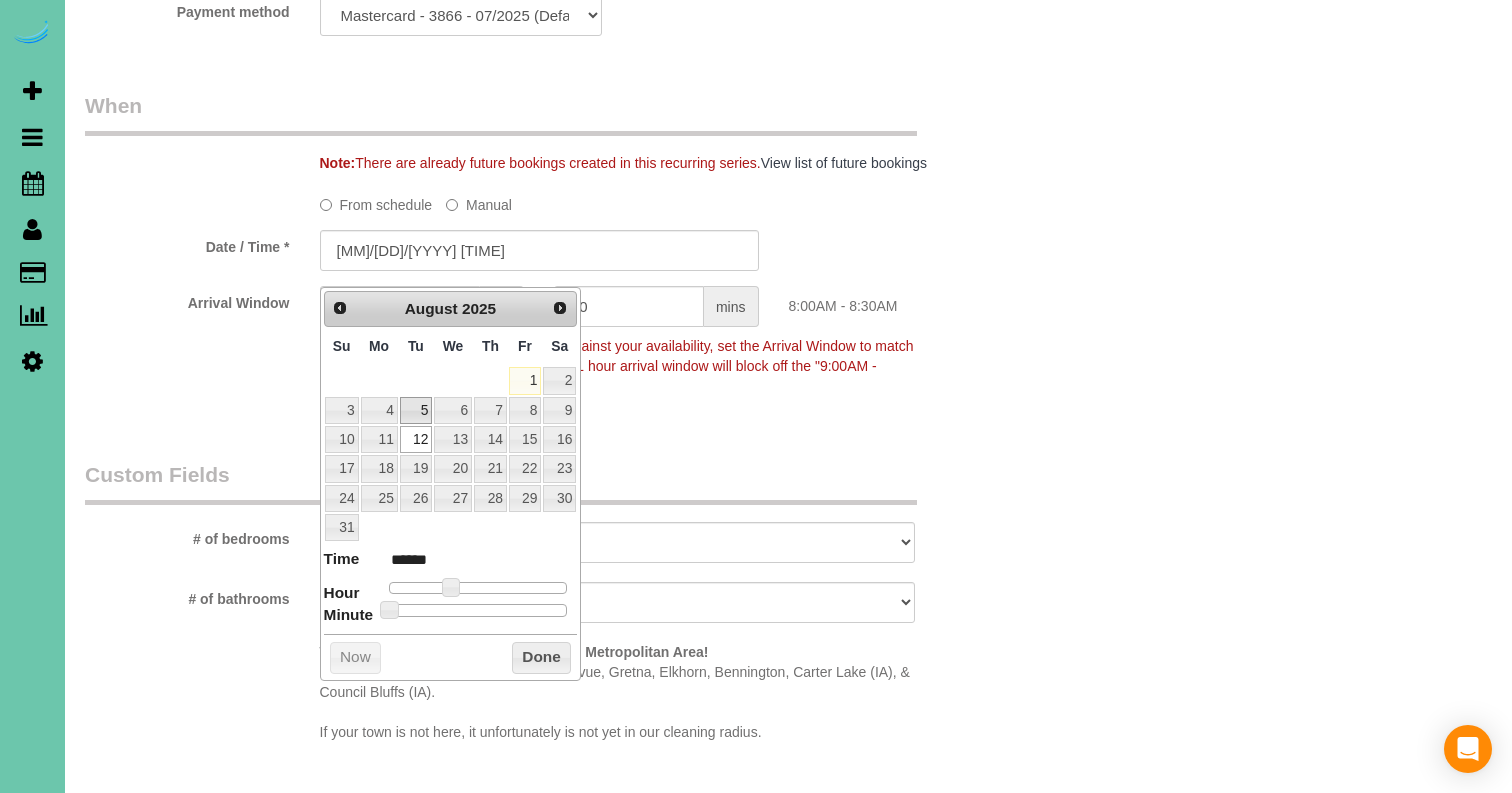 click on "5" at bounding box center [416, 410] 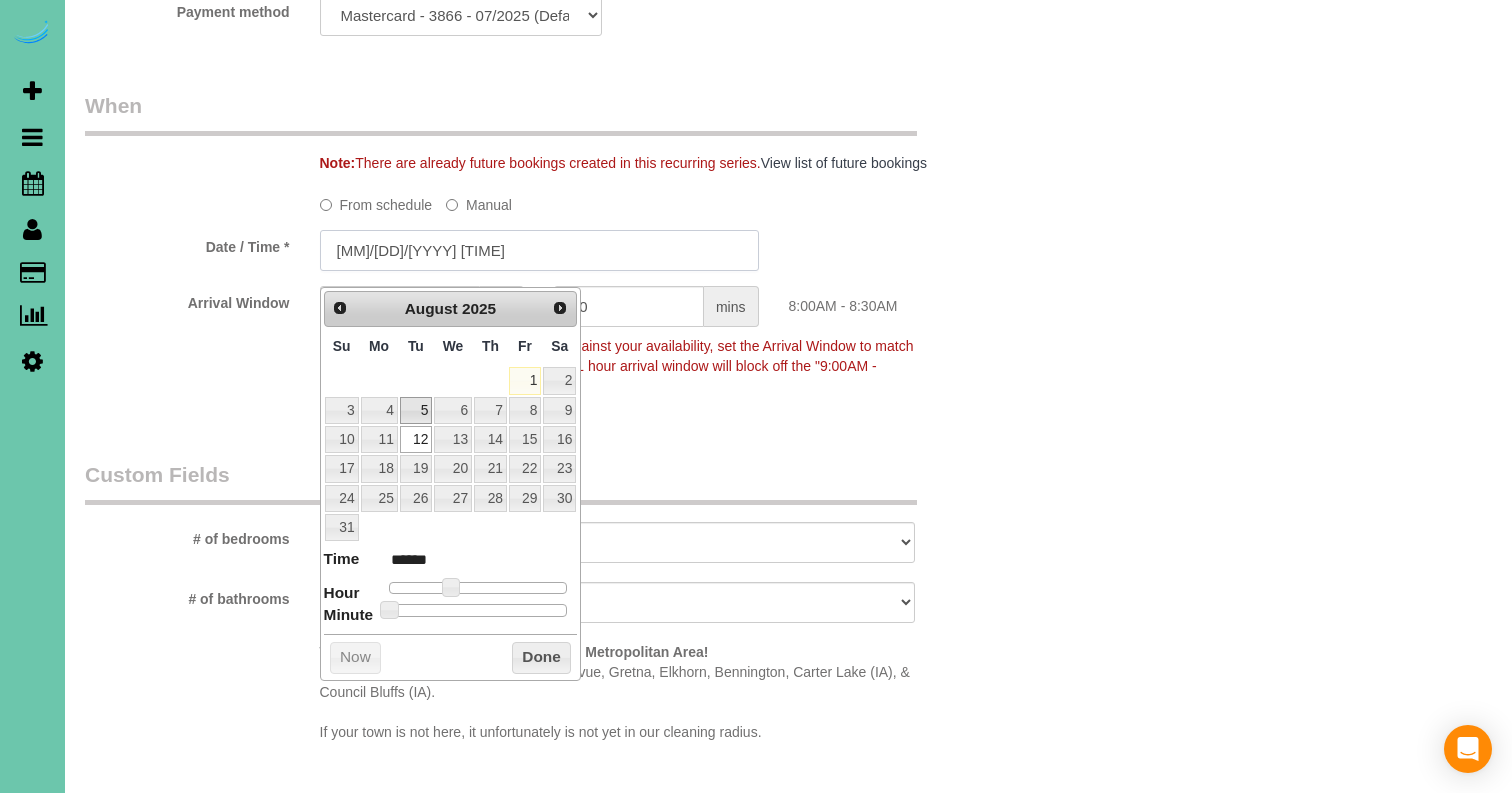 type on "[MM]/[DD]/[YYYY] [TIME]" 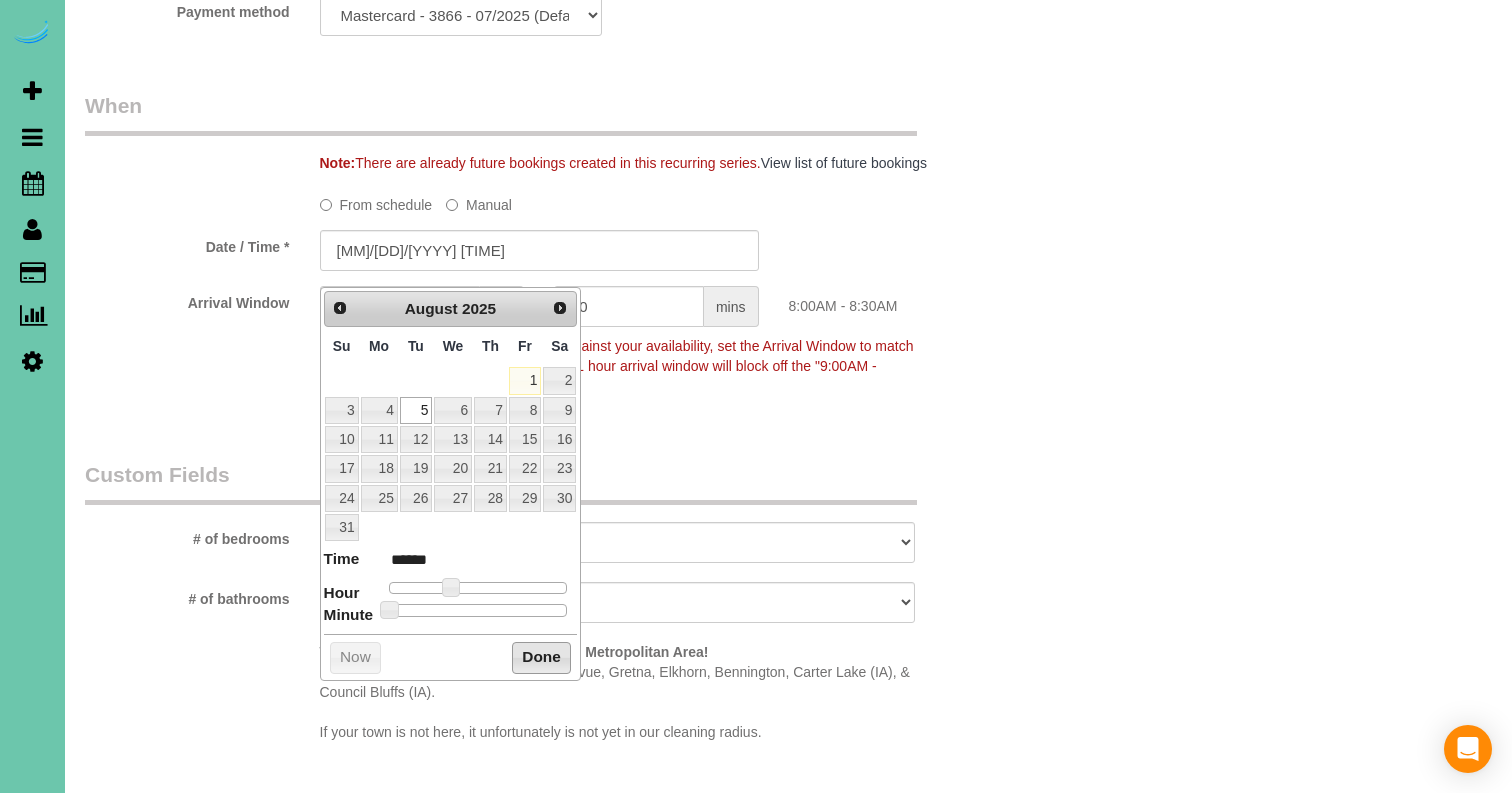 click on "Done" at bounding box center (541, 658) 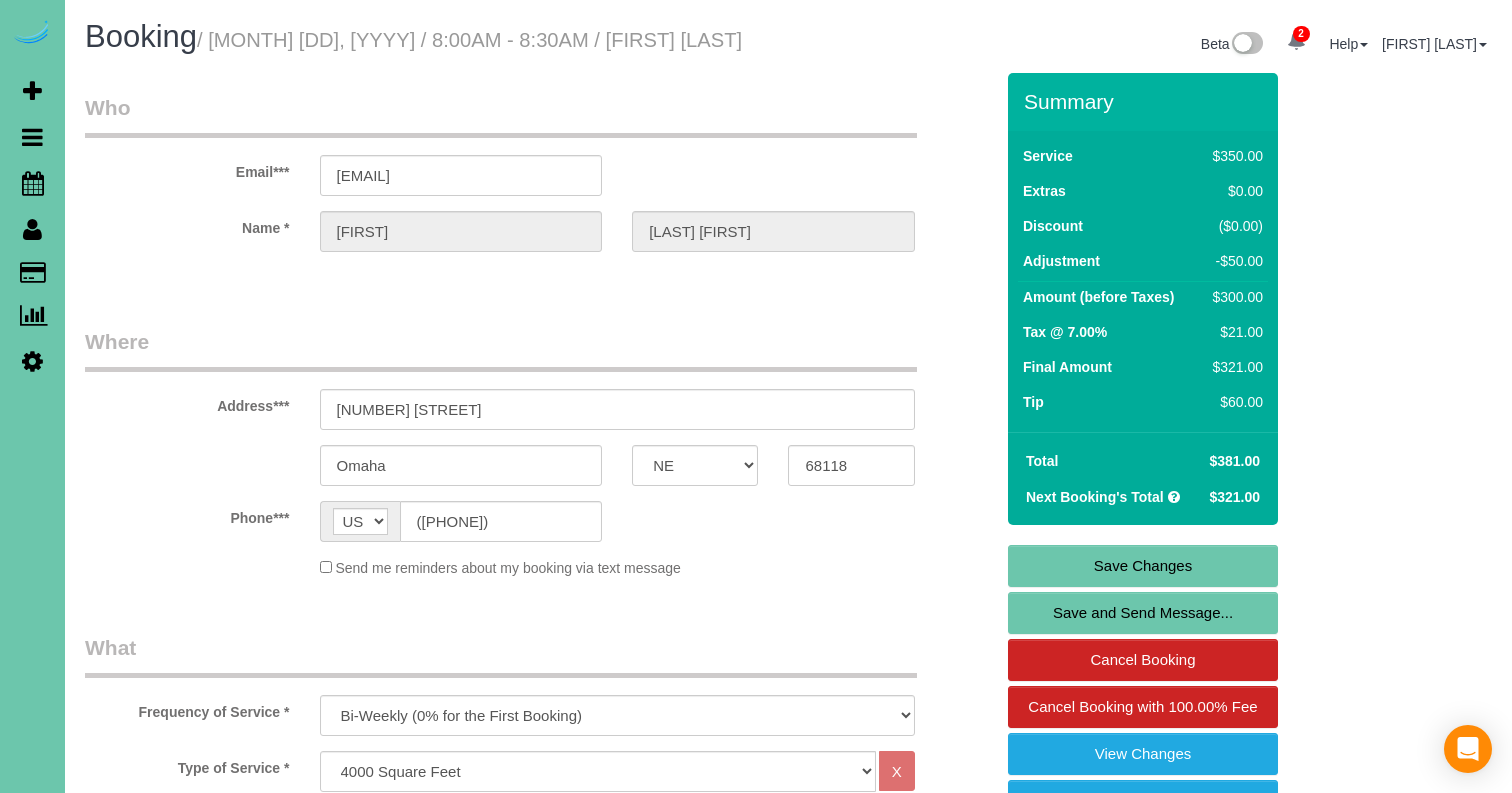 scroll, scrollTop: 0, scrollLeft: 0, axis: both 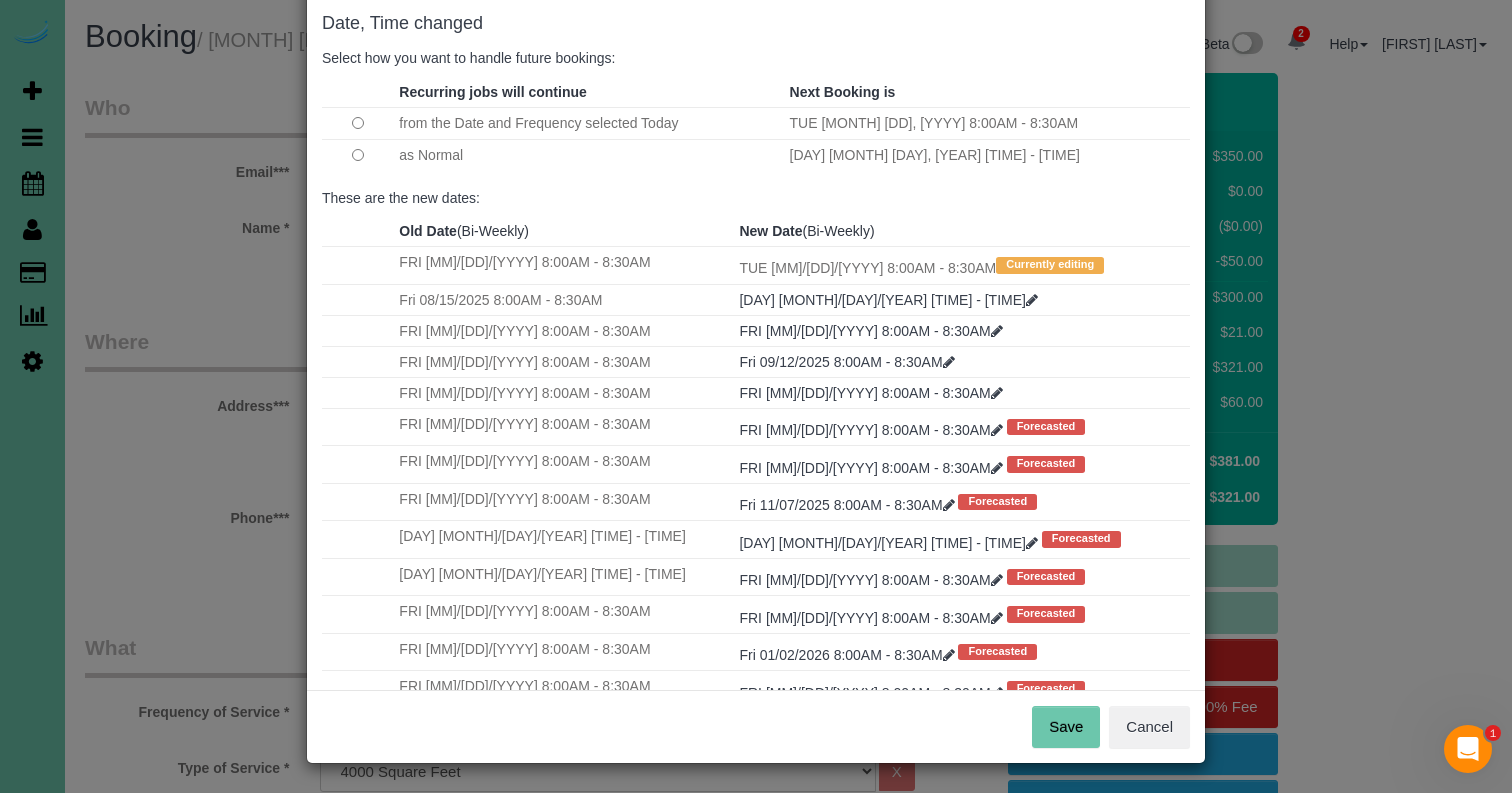 click on "Save" at bounding box center (1066, 727) 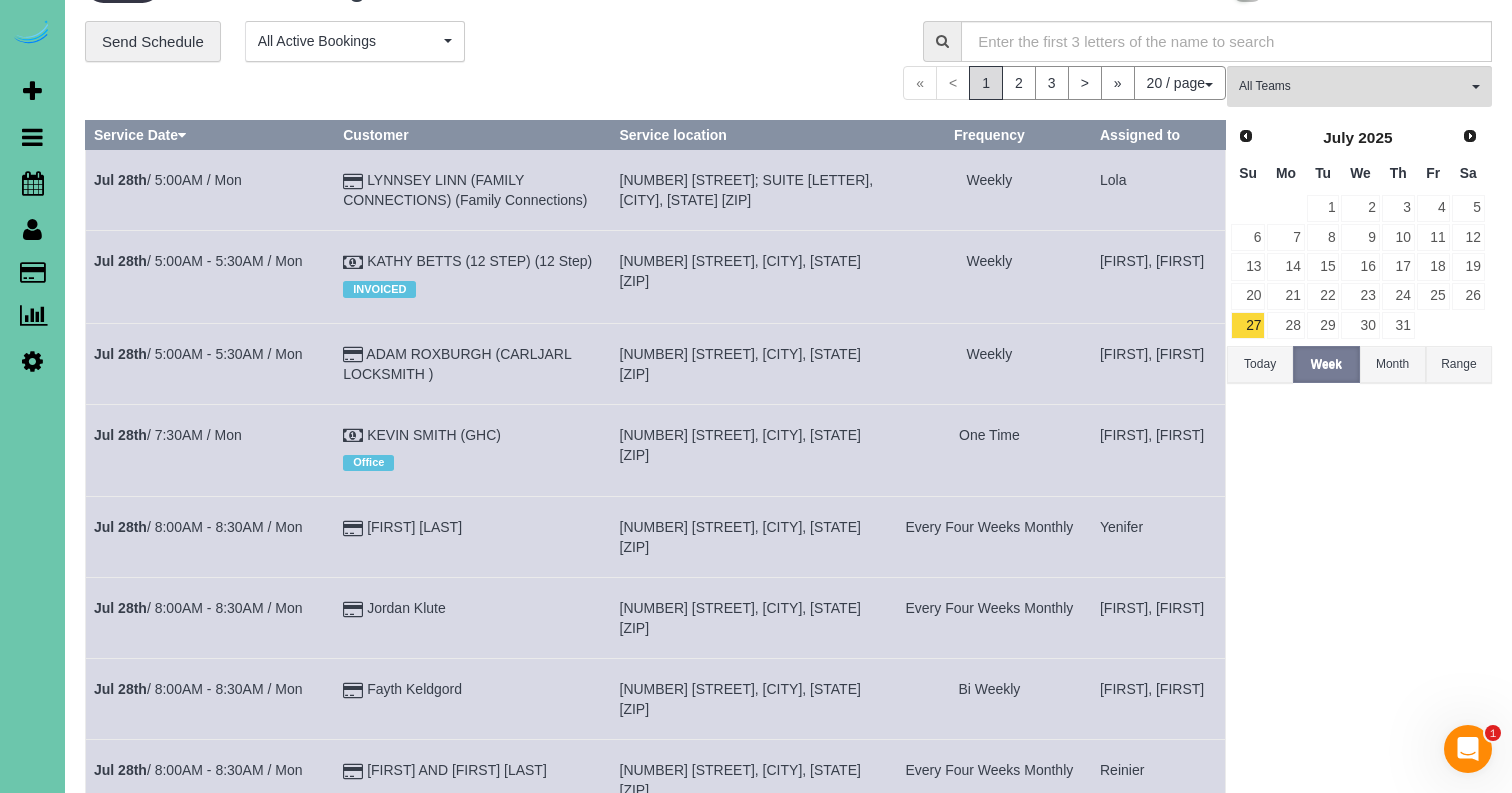 scroll, scrollTop: 109, scrollLeft: 0, axis: vertical 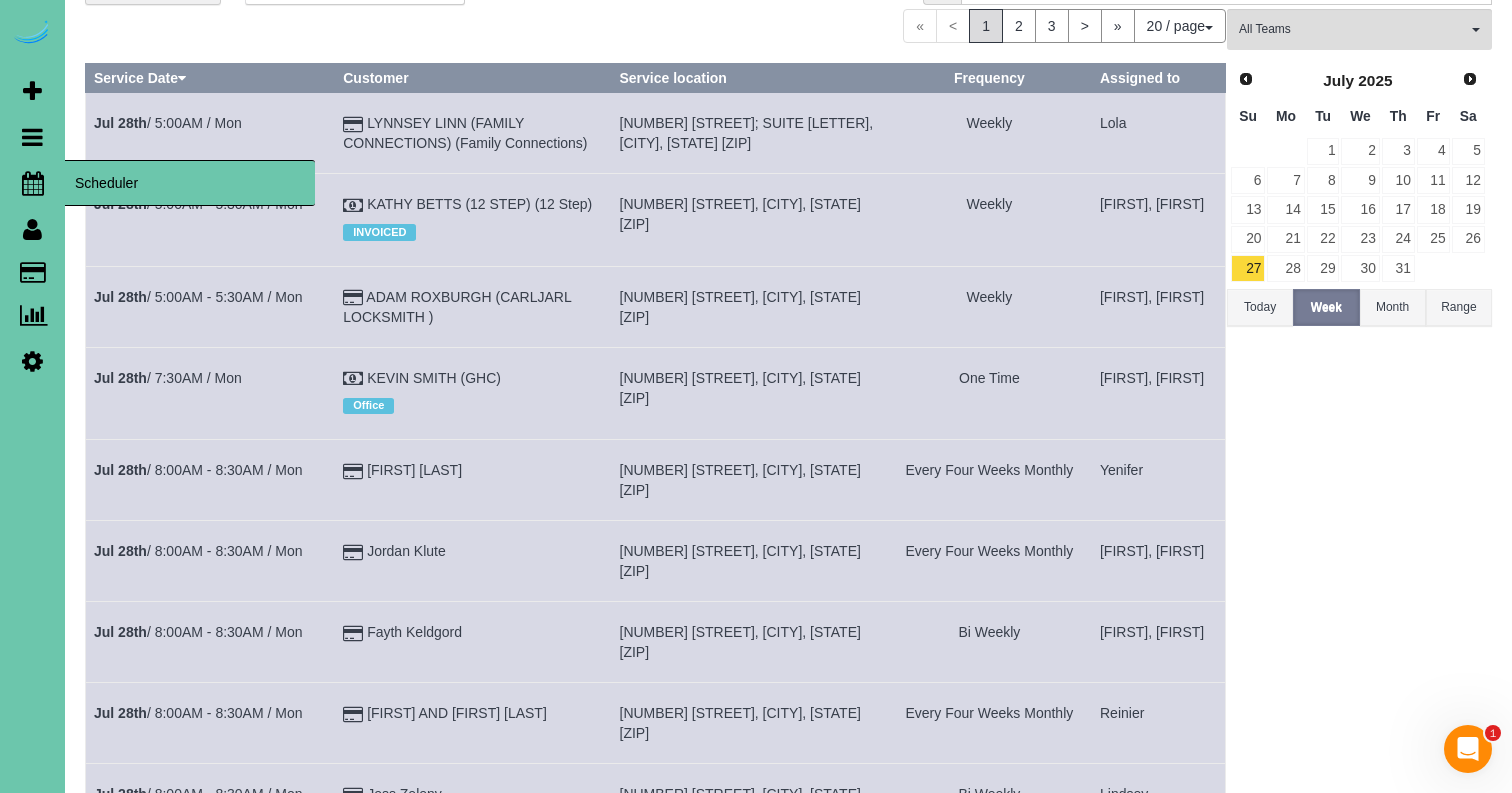 click at bounding box center (33, 183) 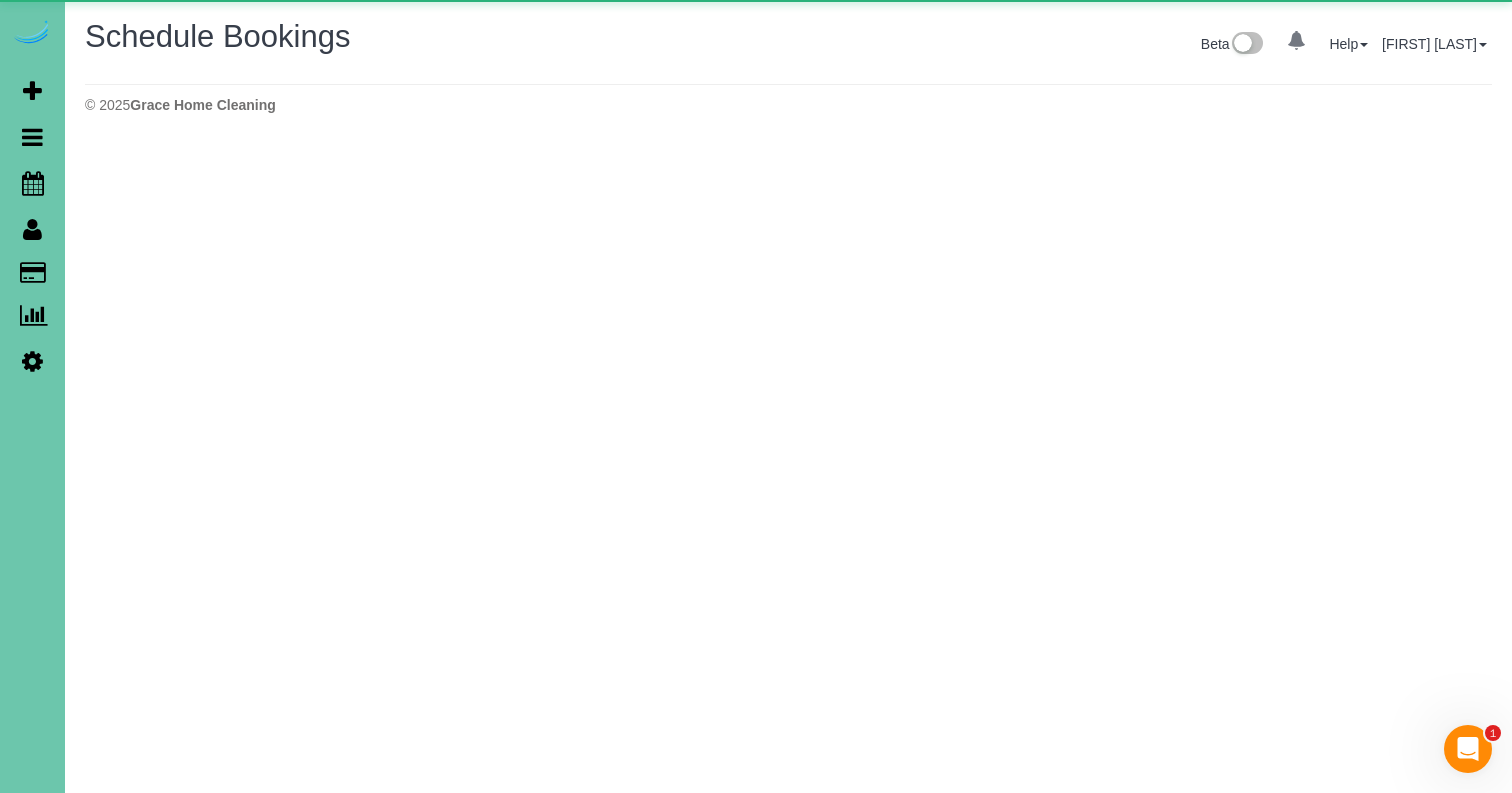 scroll, scrollTop: 0, scrollLeft: 0, axis: both 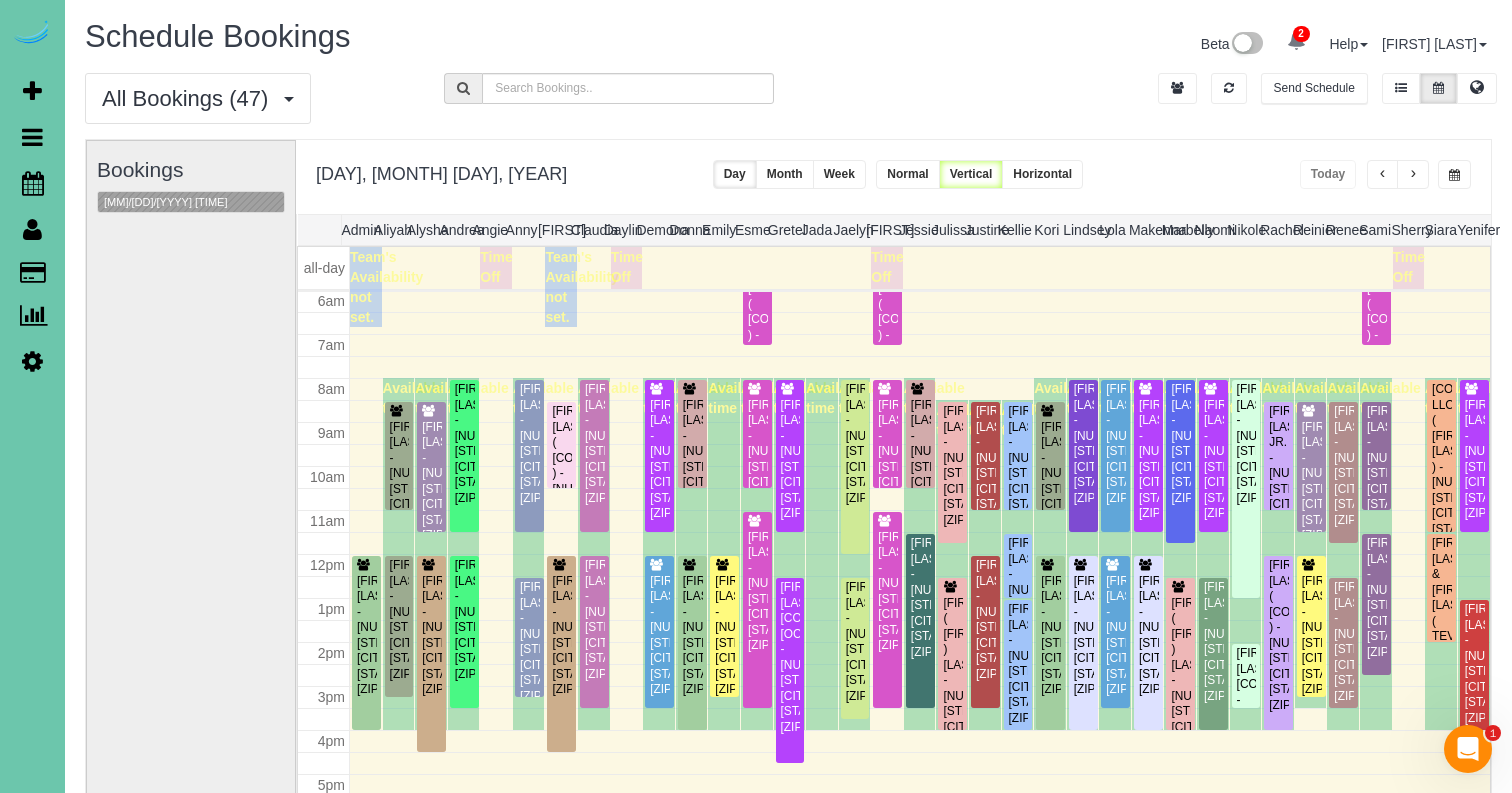click at bounding box center (1454, 174) 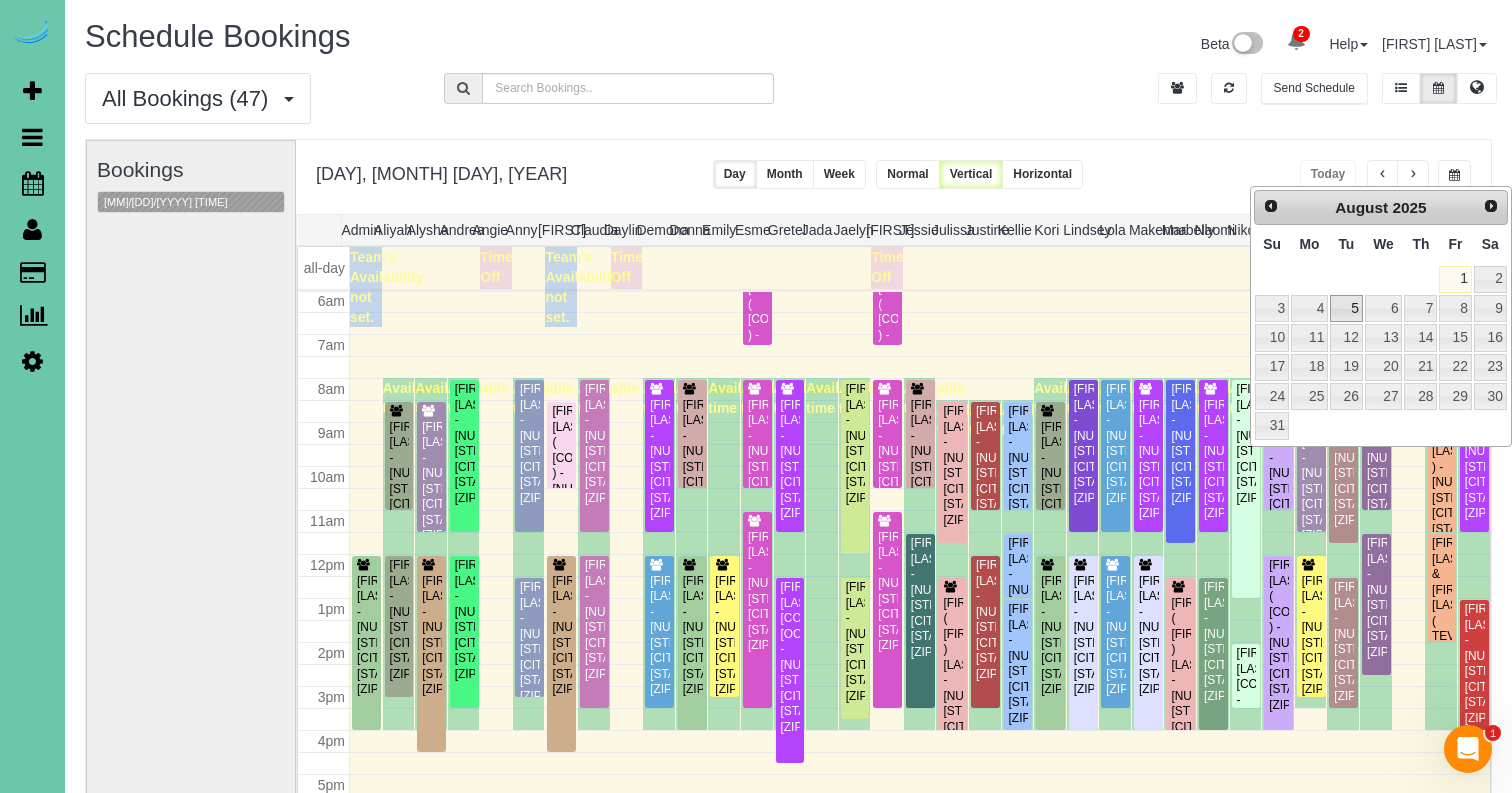 click on "5" at bounding box center (1346, 308) 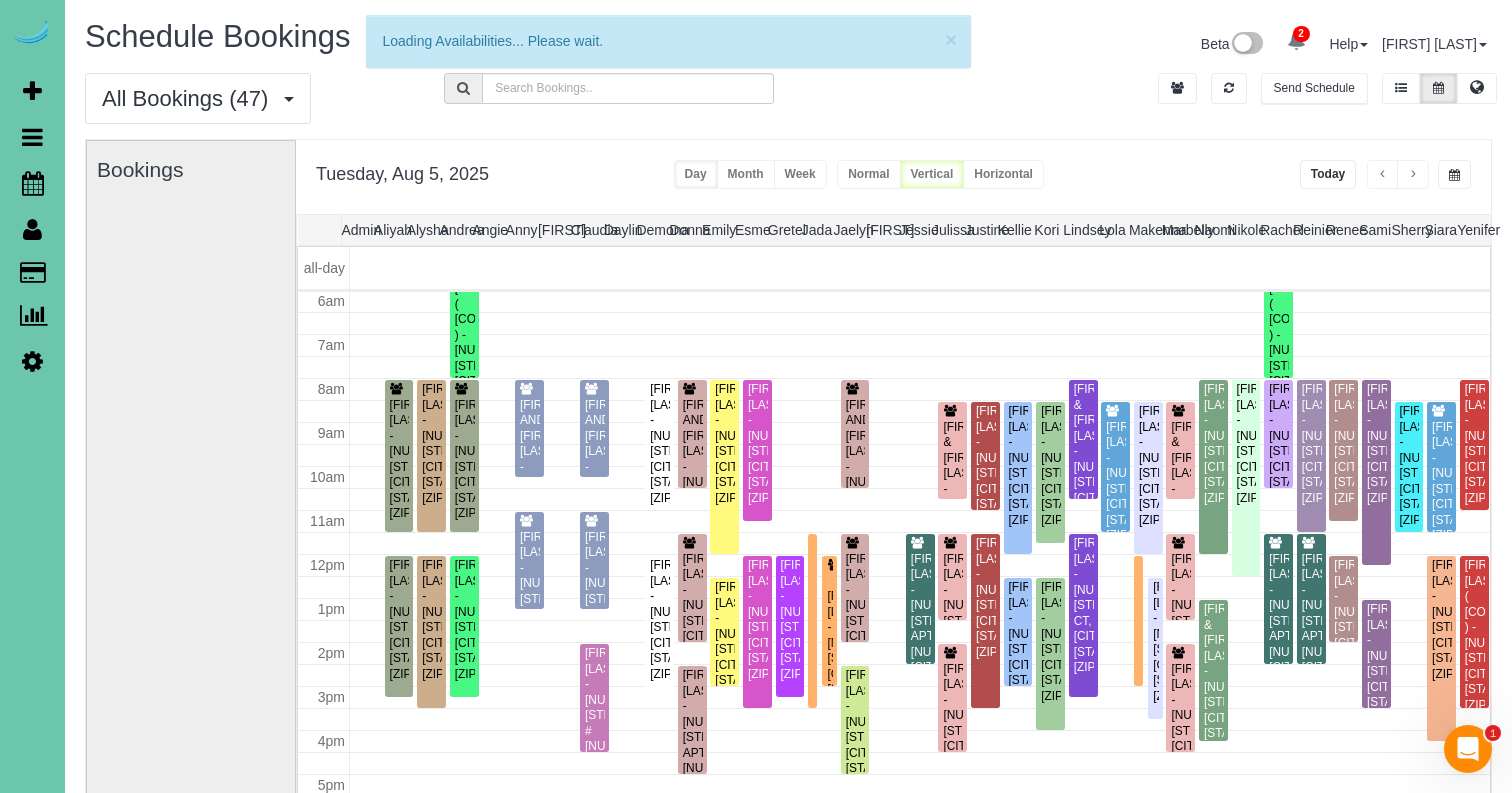 scroll, scrollTop: 265, scrollLeft: 0, axis: vertical 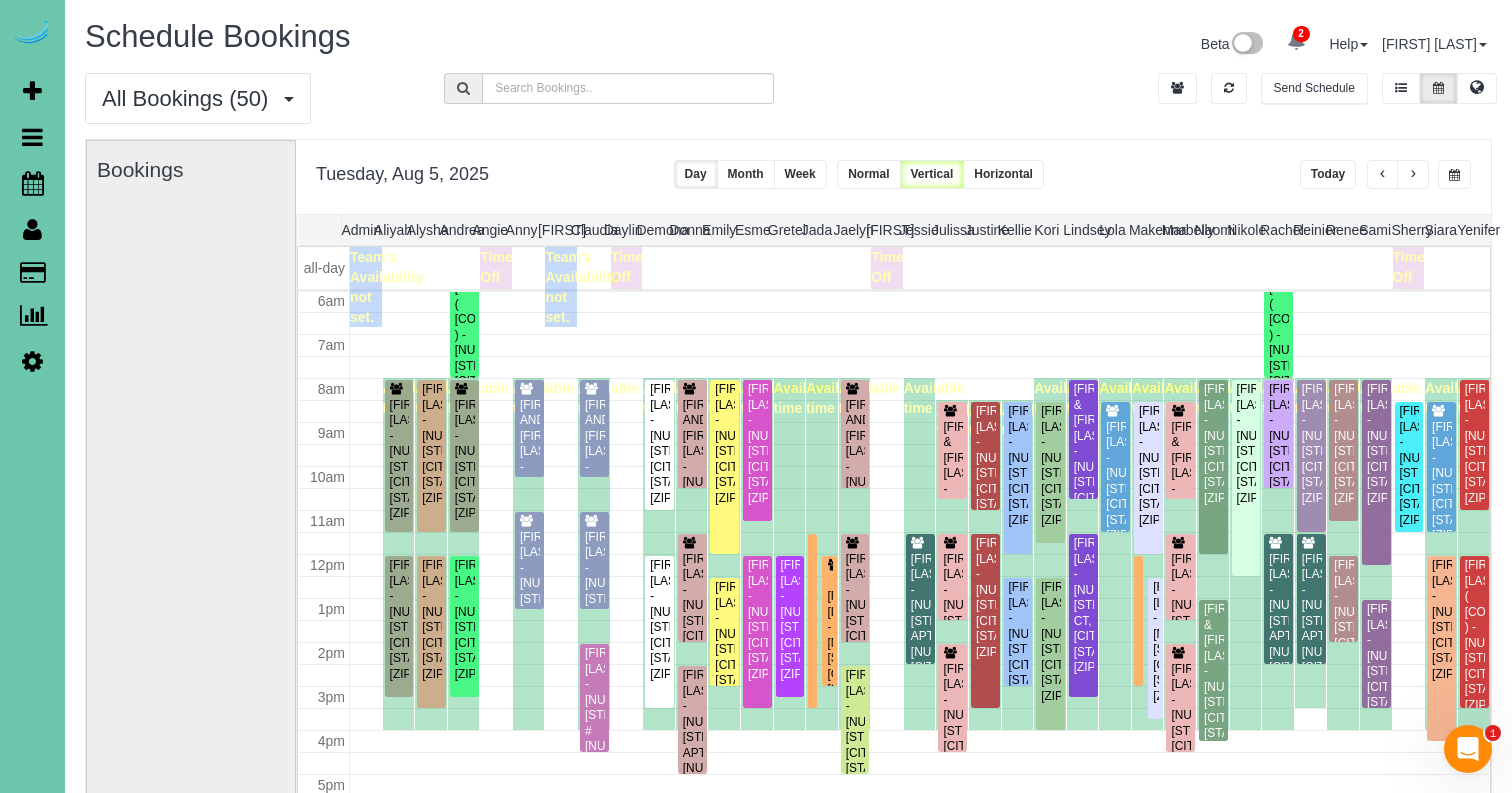click at bounding box center [1454, 174] 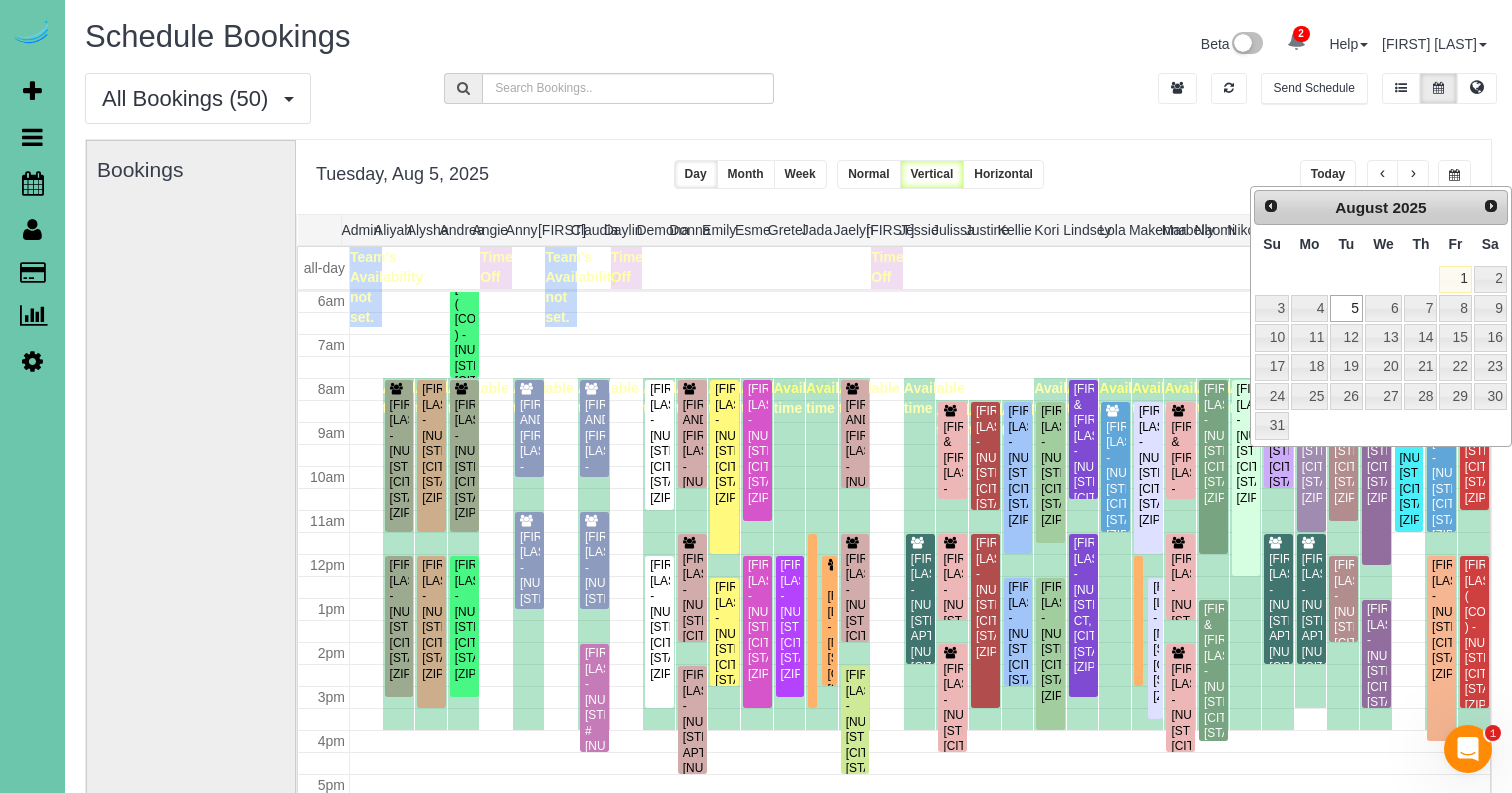 click on "1" at bounding box center [1455, 279] 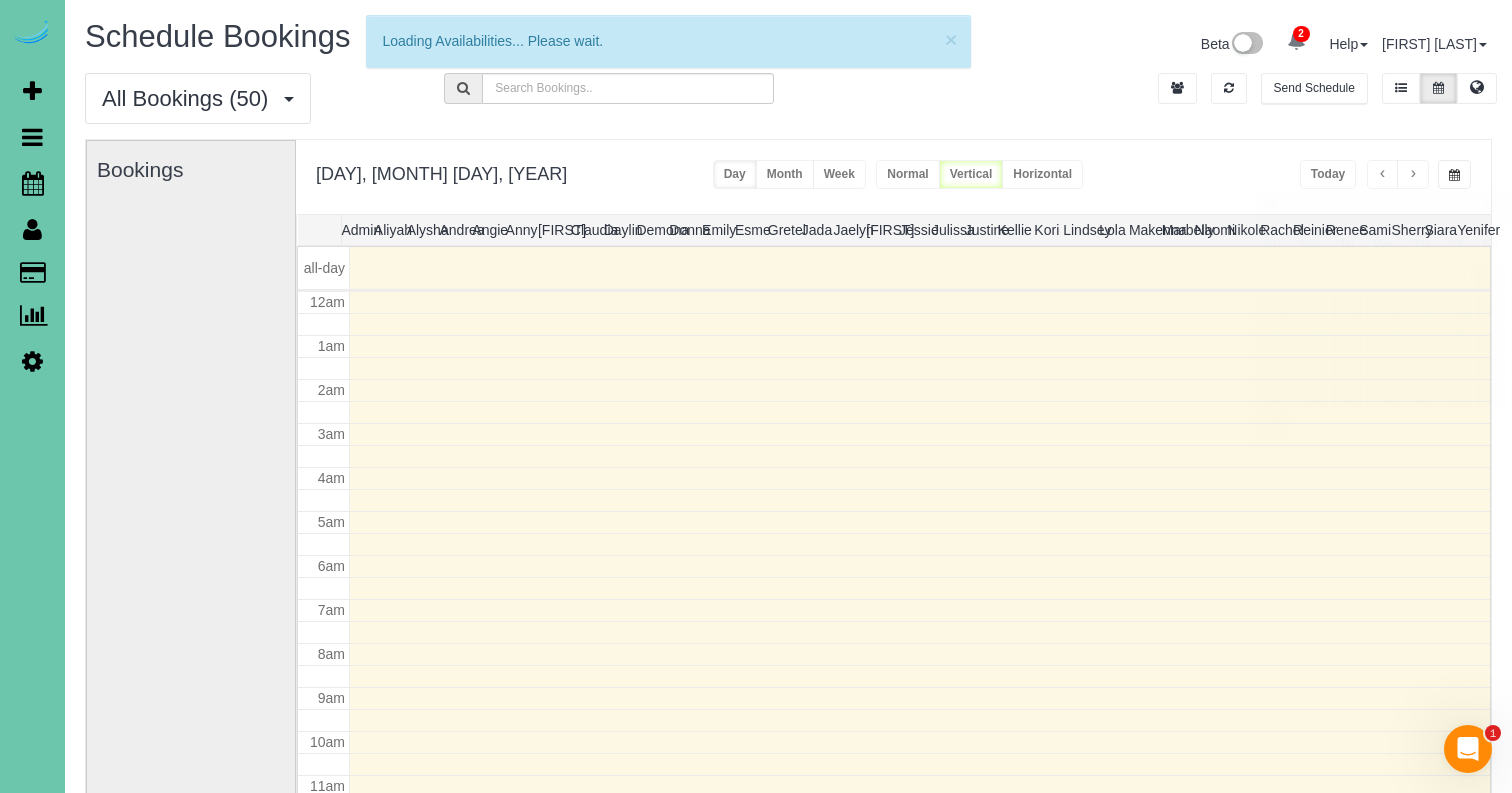 scroll, scrollTop: 265, scrollLeft: 0, axis: vertical 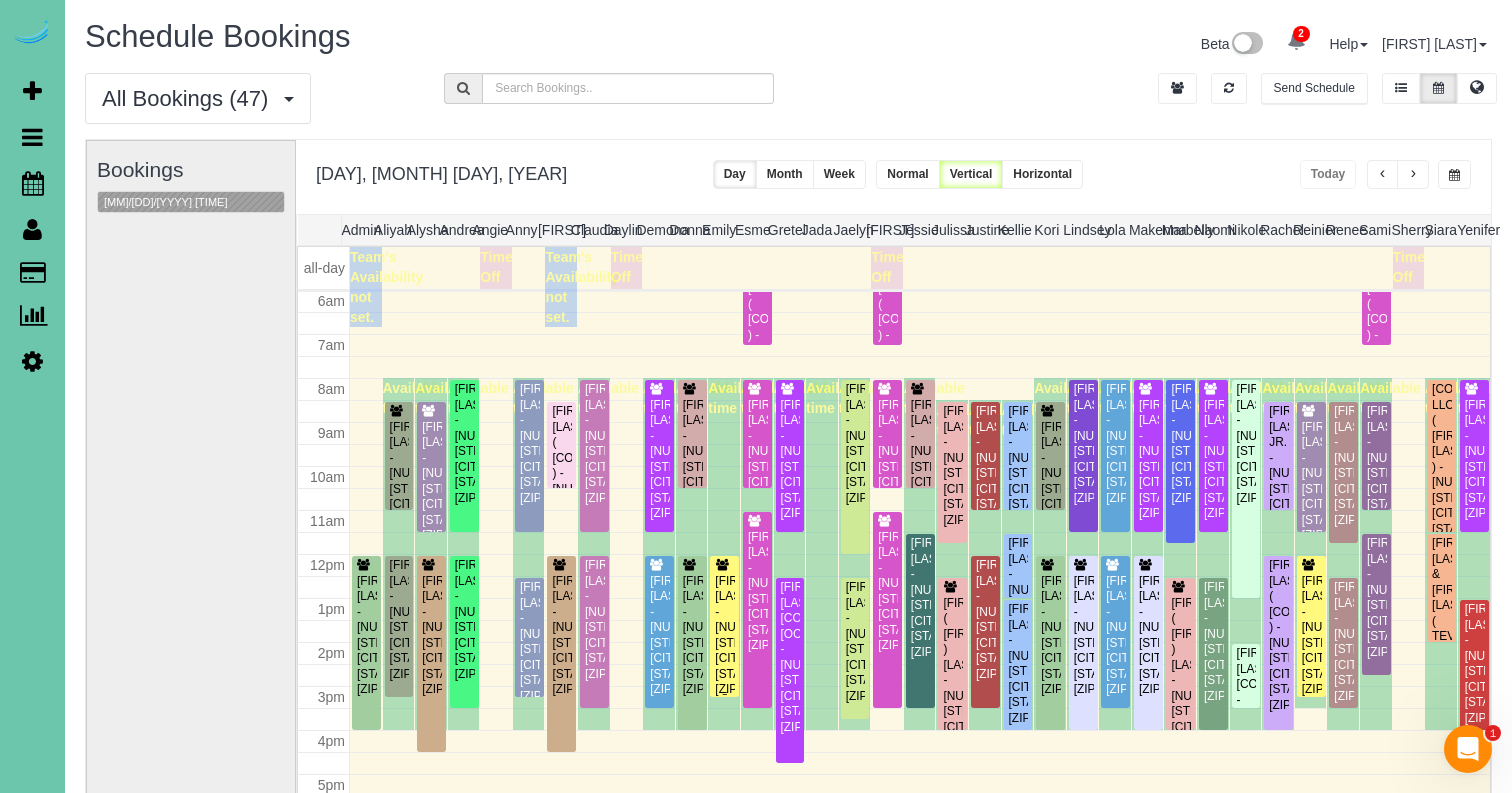 click on "[FIRST] [LAST] - [NUMBER] [STREET], [CITY], [STATE] [ZIP]" at bounding box center (724, 636) 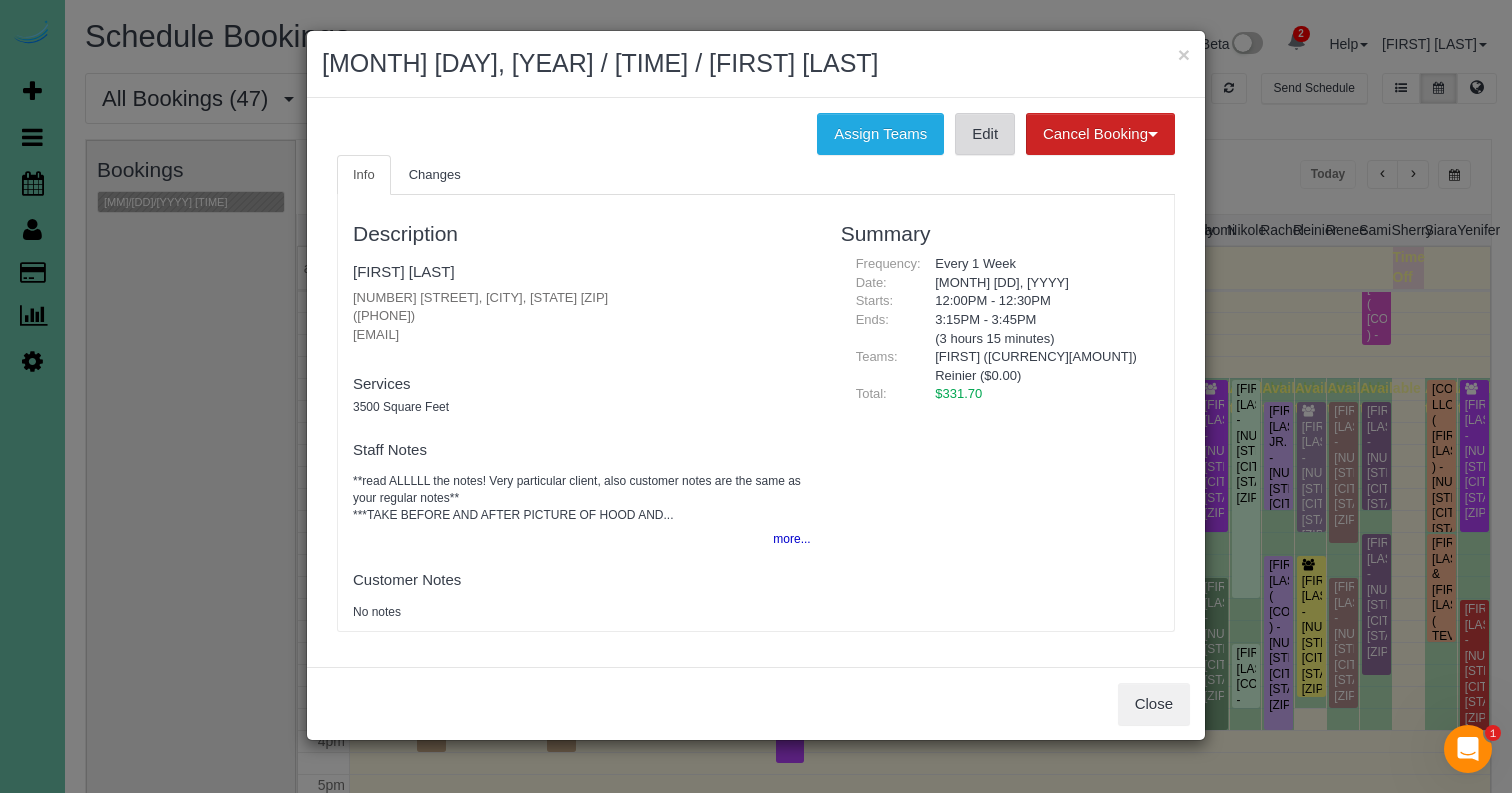click on "Edit" at bounding box center (985, 134) 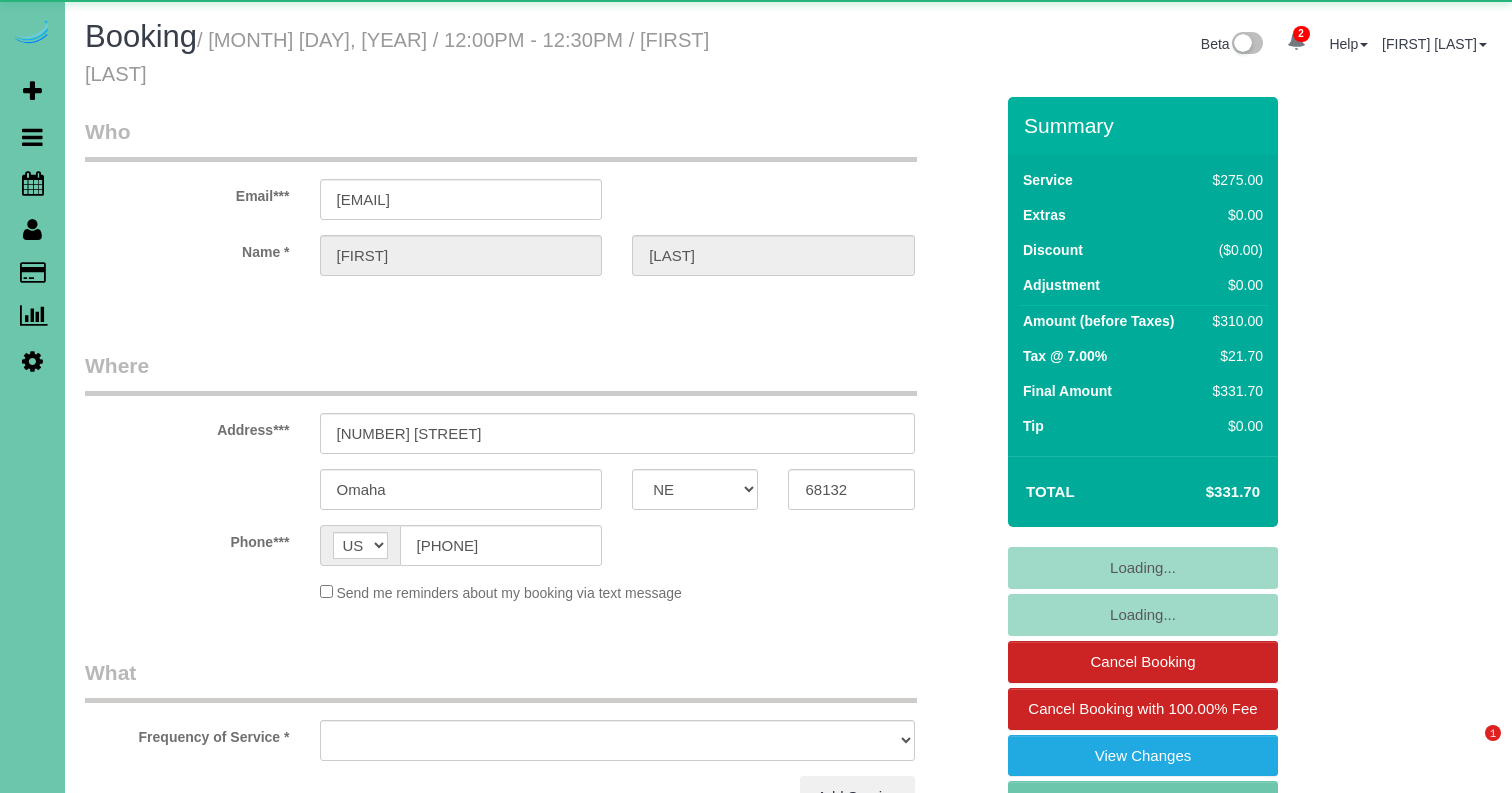select on "NE" 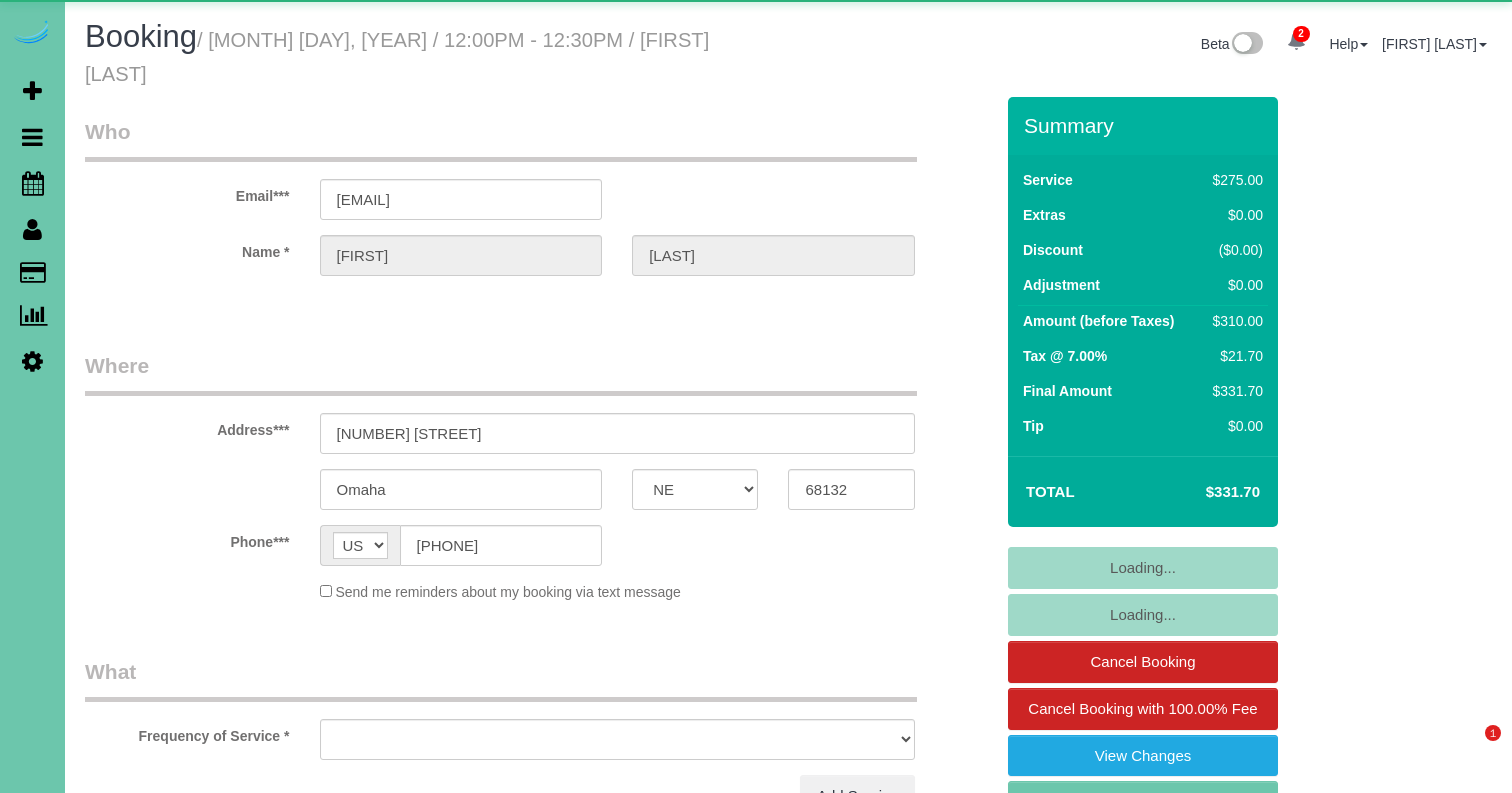 scroll, scrollTop: 0, scrollLeft: 0, axis: both 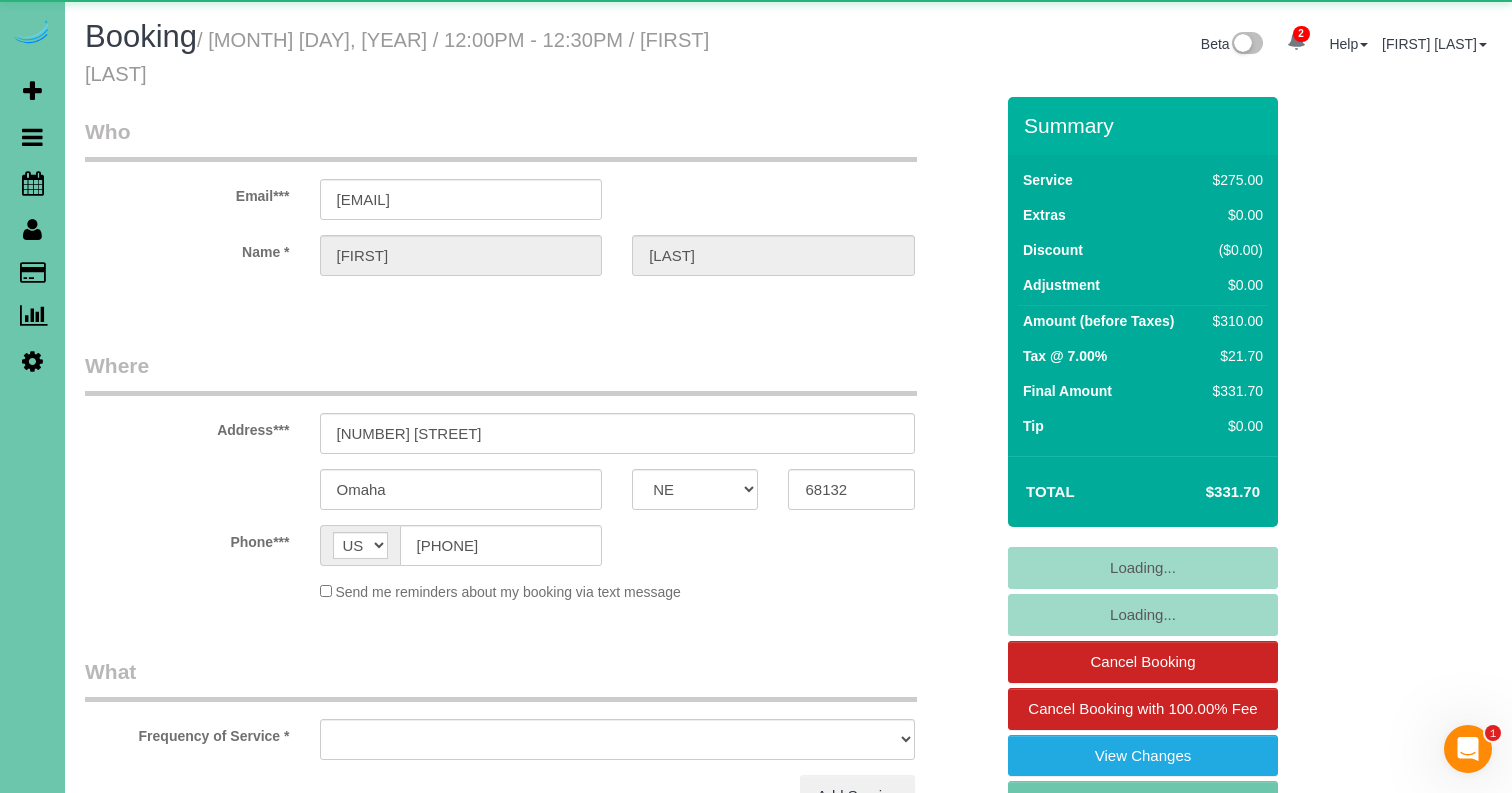 select on "object:926" 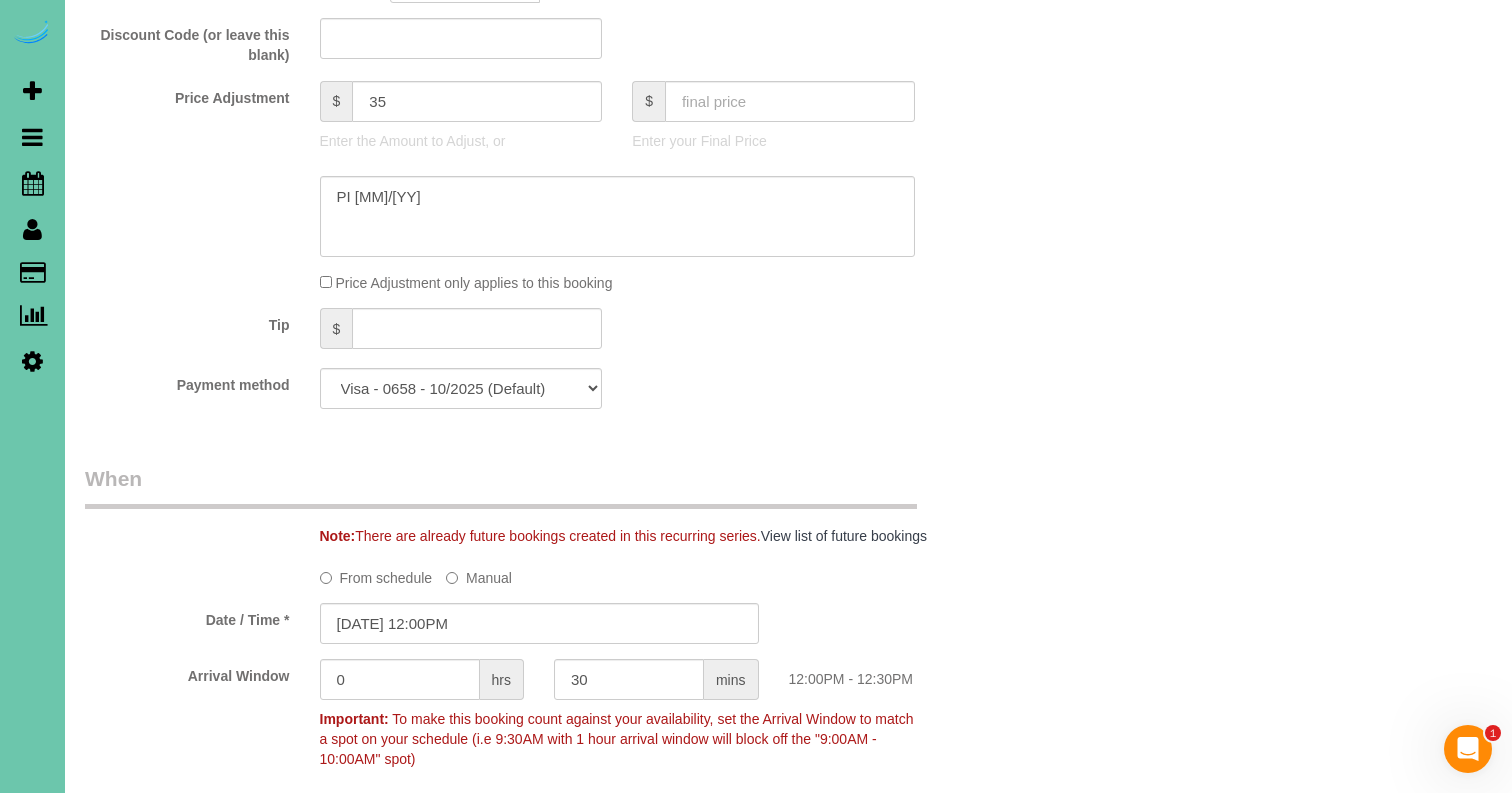 scroll, scrollTop: 1048, scrollLeft: 0, axis: vertical 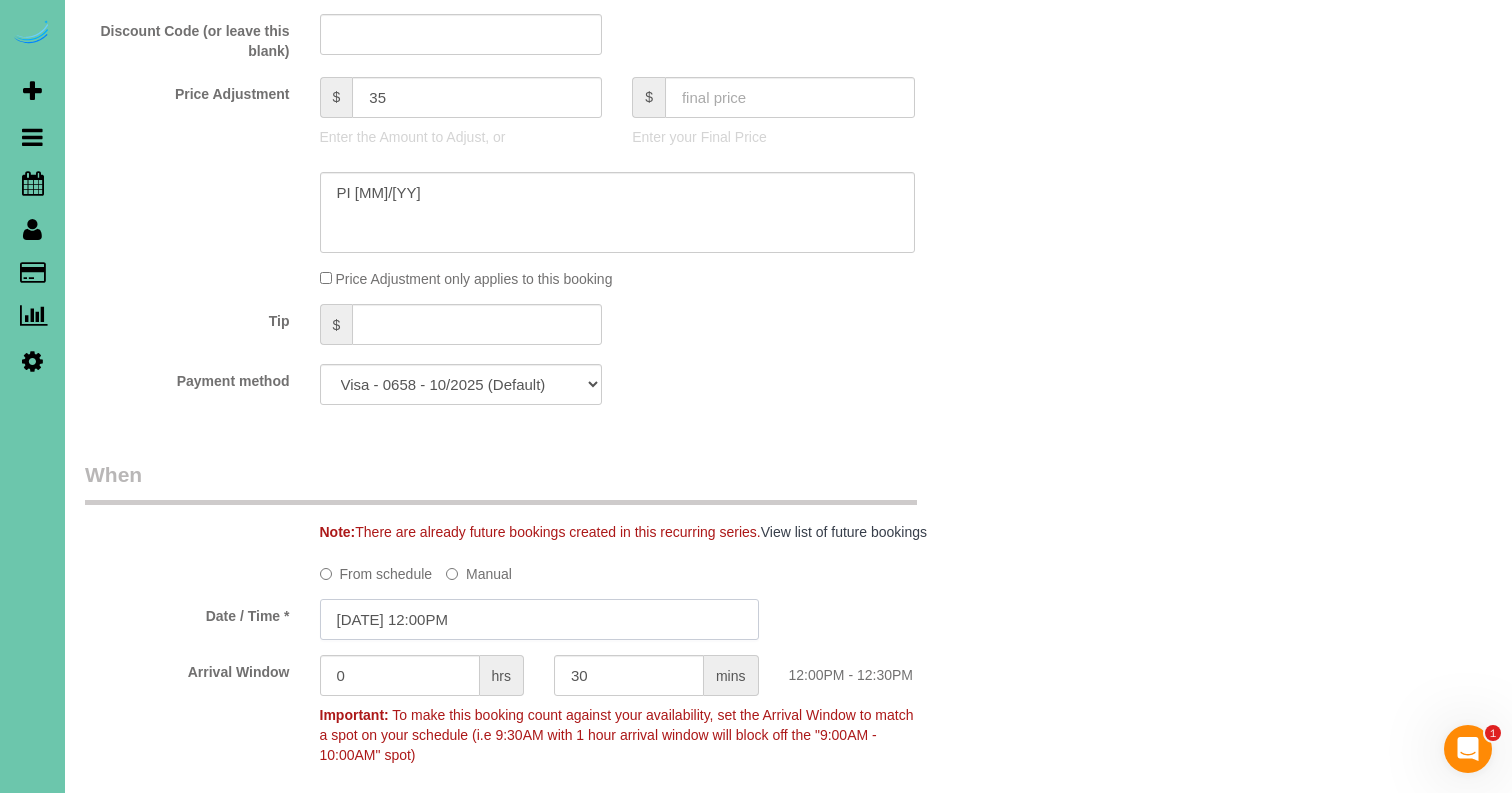 click on "08/01/2025 12:00PM" at bounding box center (539, 619) 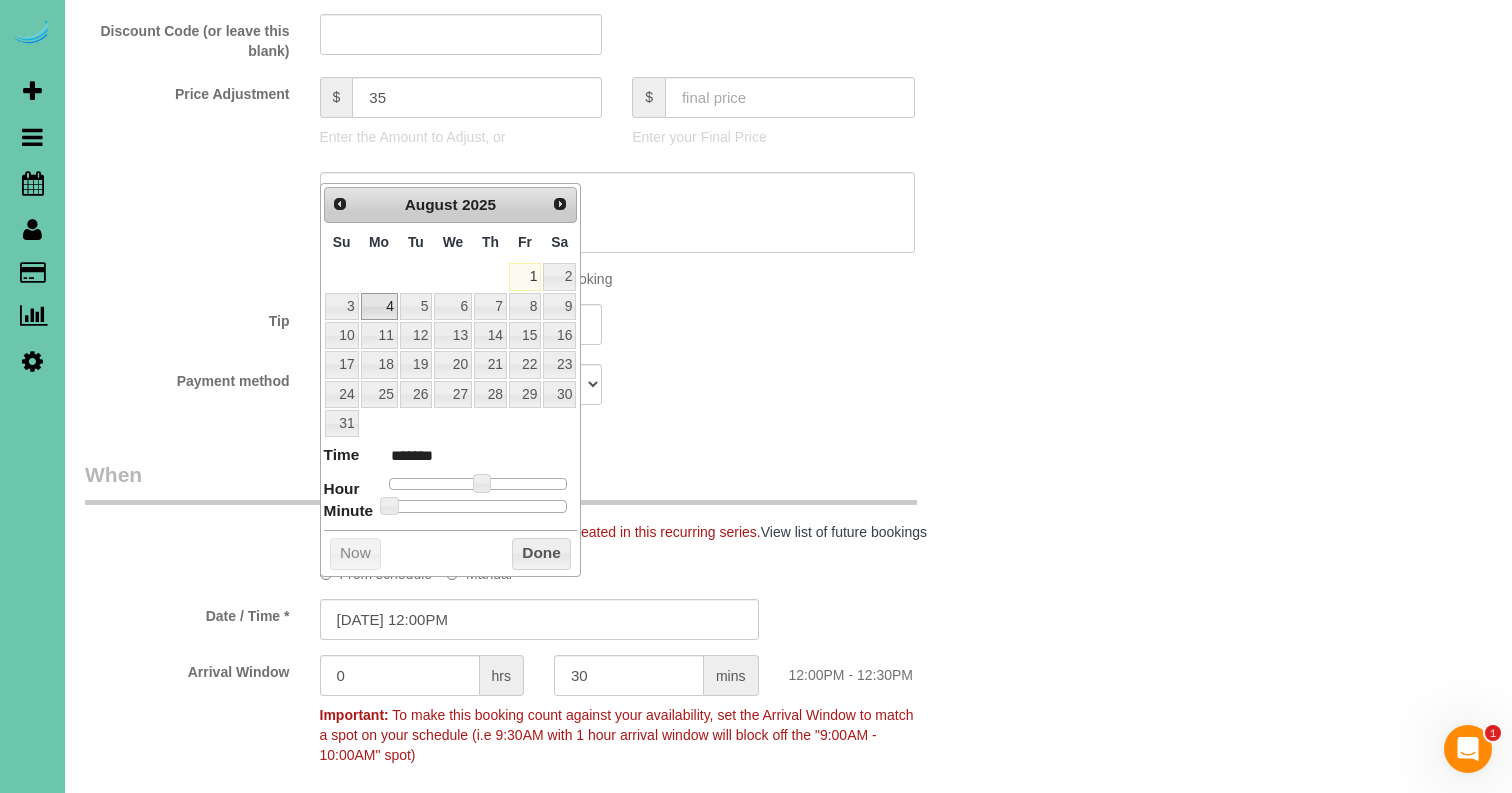click on "4" at bounding box center [379, 306] 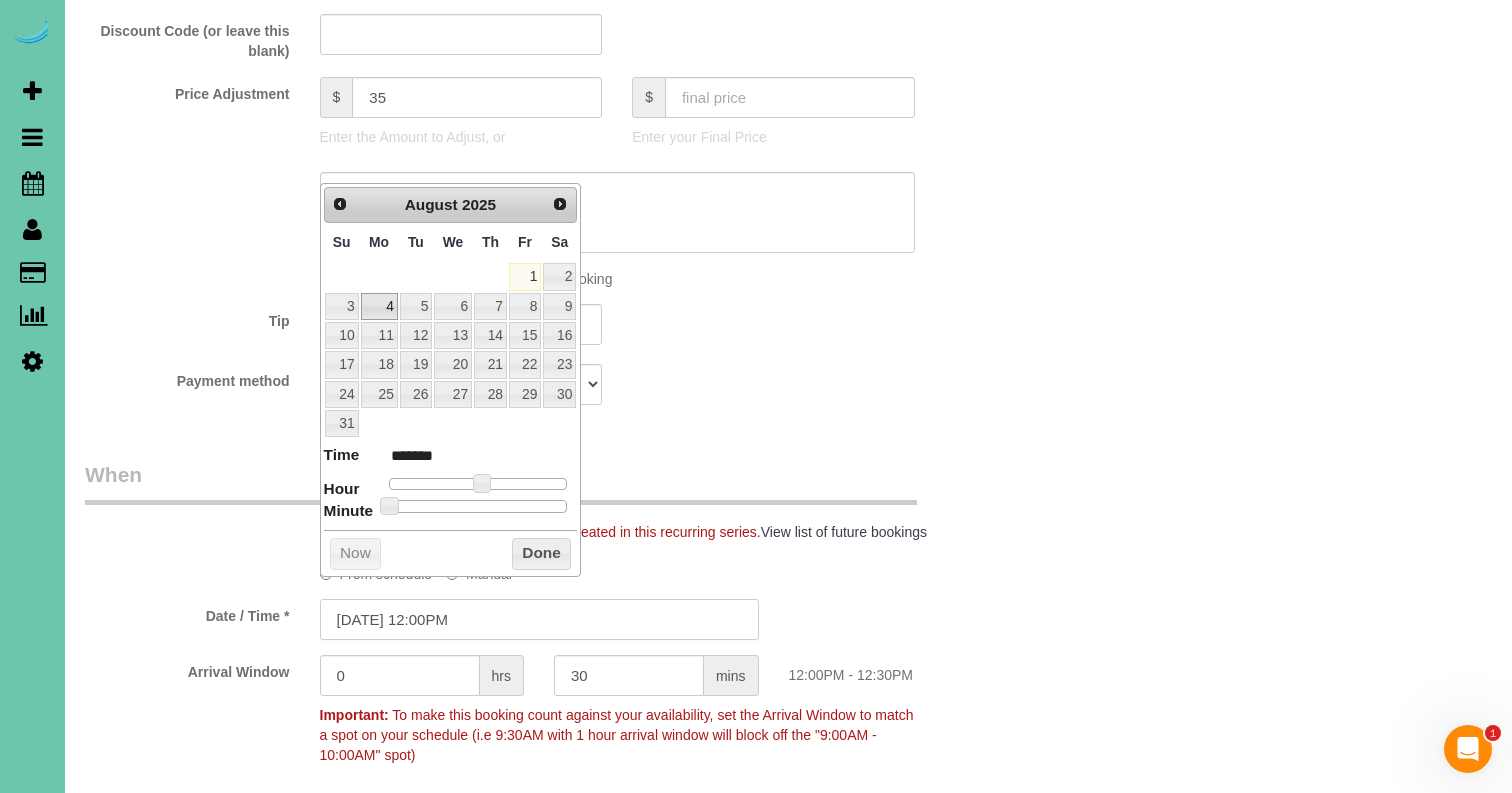 type on "08/04/2025 12:00PM" 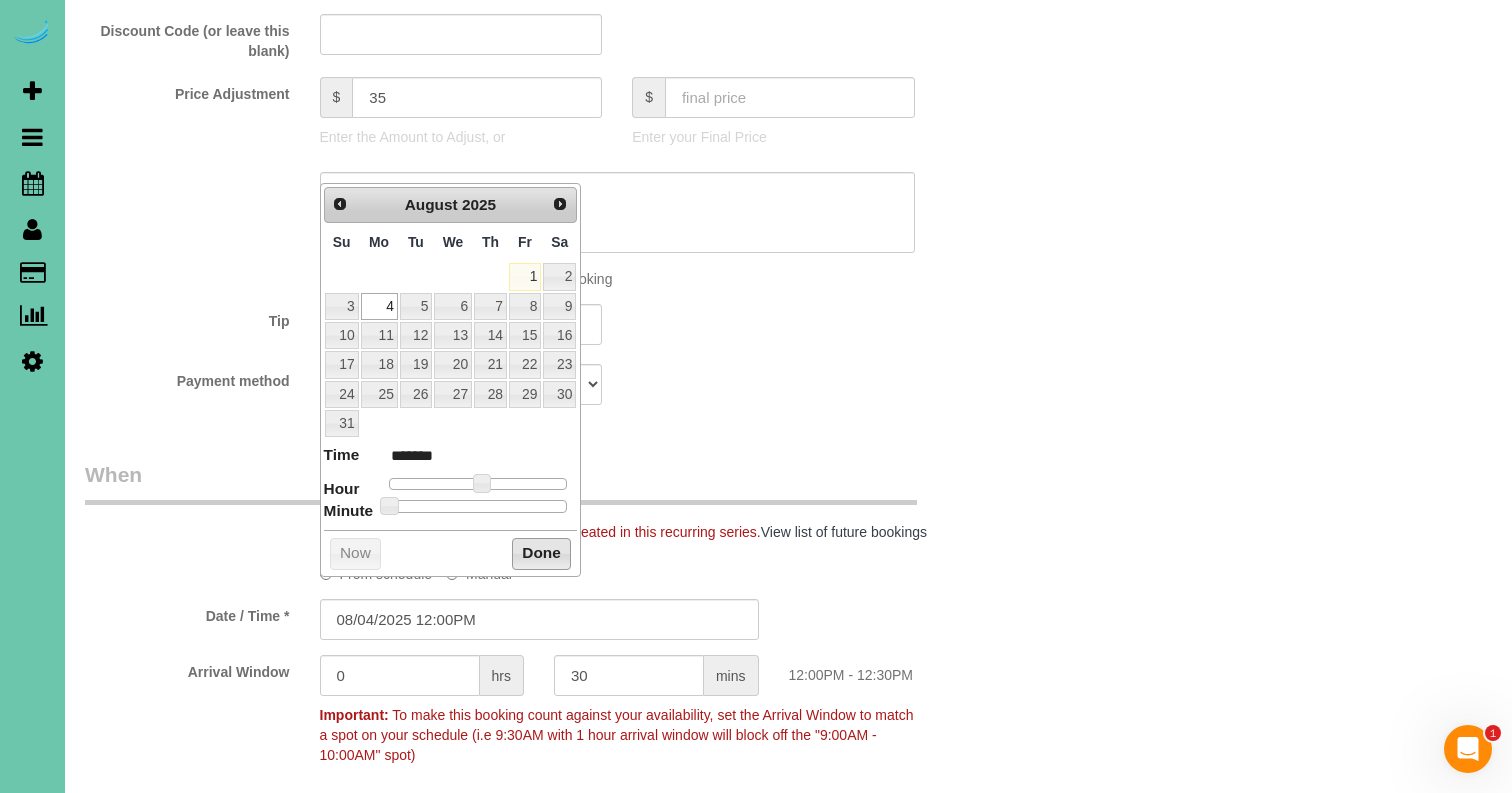 click on "Done" at bounding box center [541, 554] 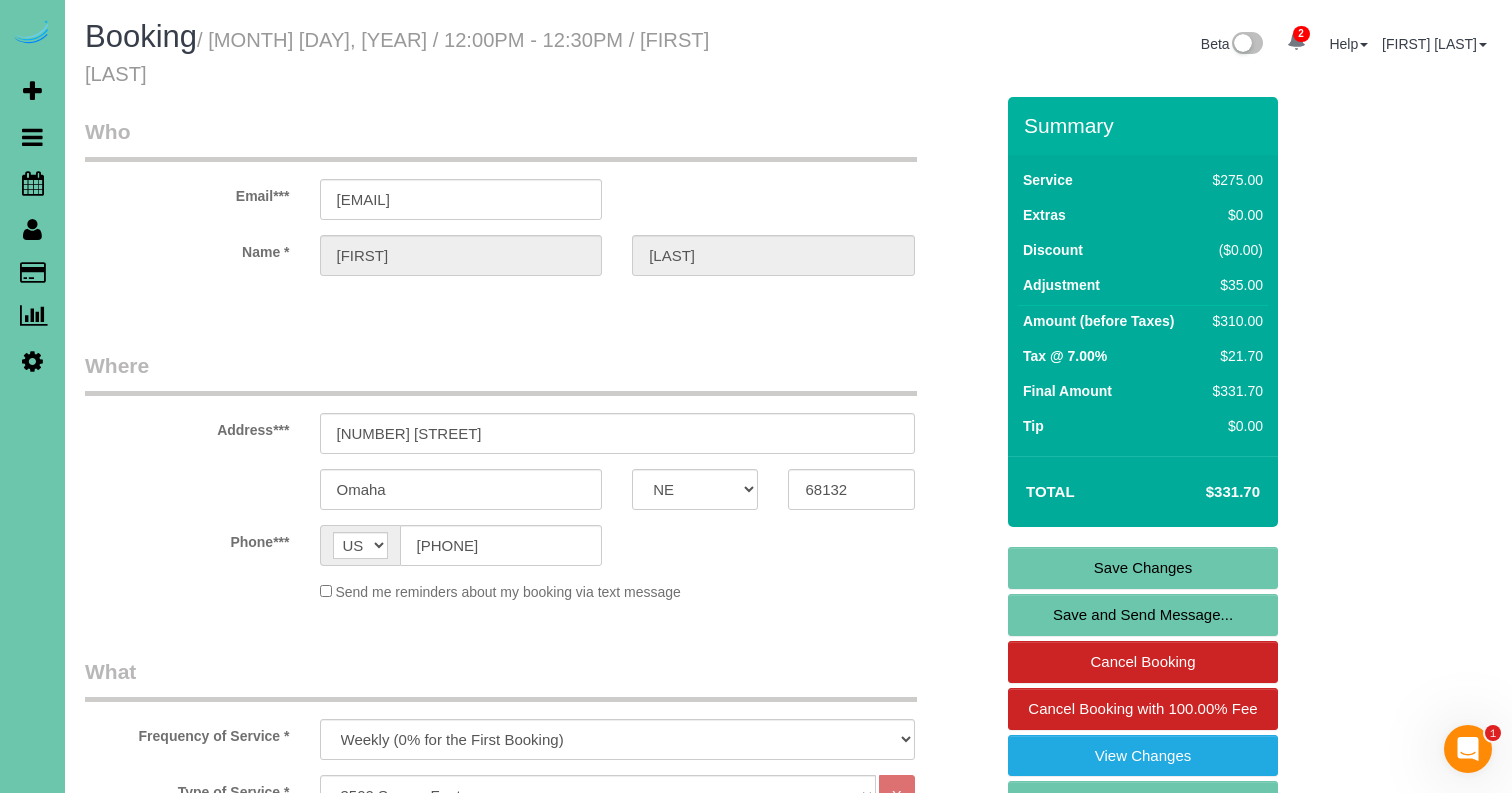 scroll, scrollTop: 0, scrollLeft: 0, axis: both 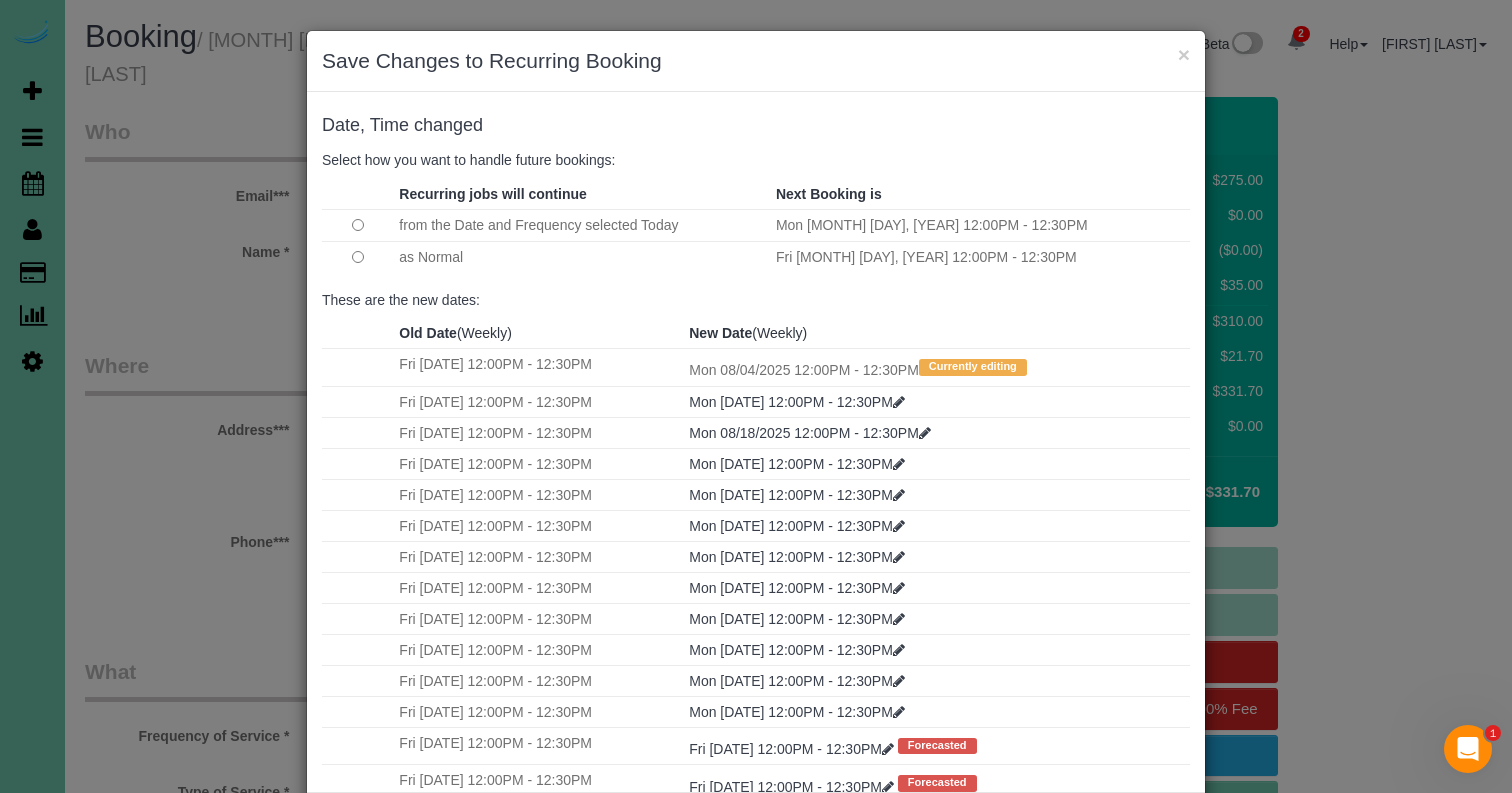 click at bounding box center (358, 257) 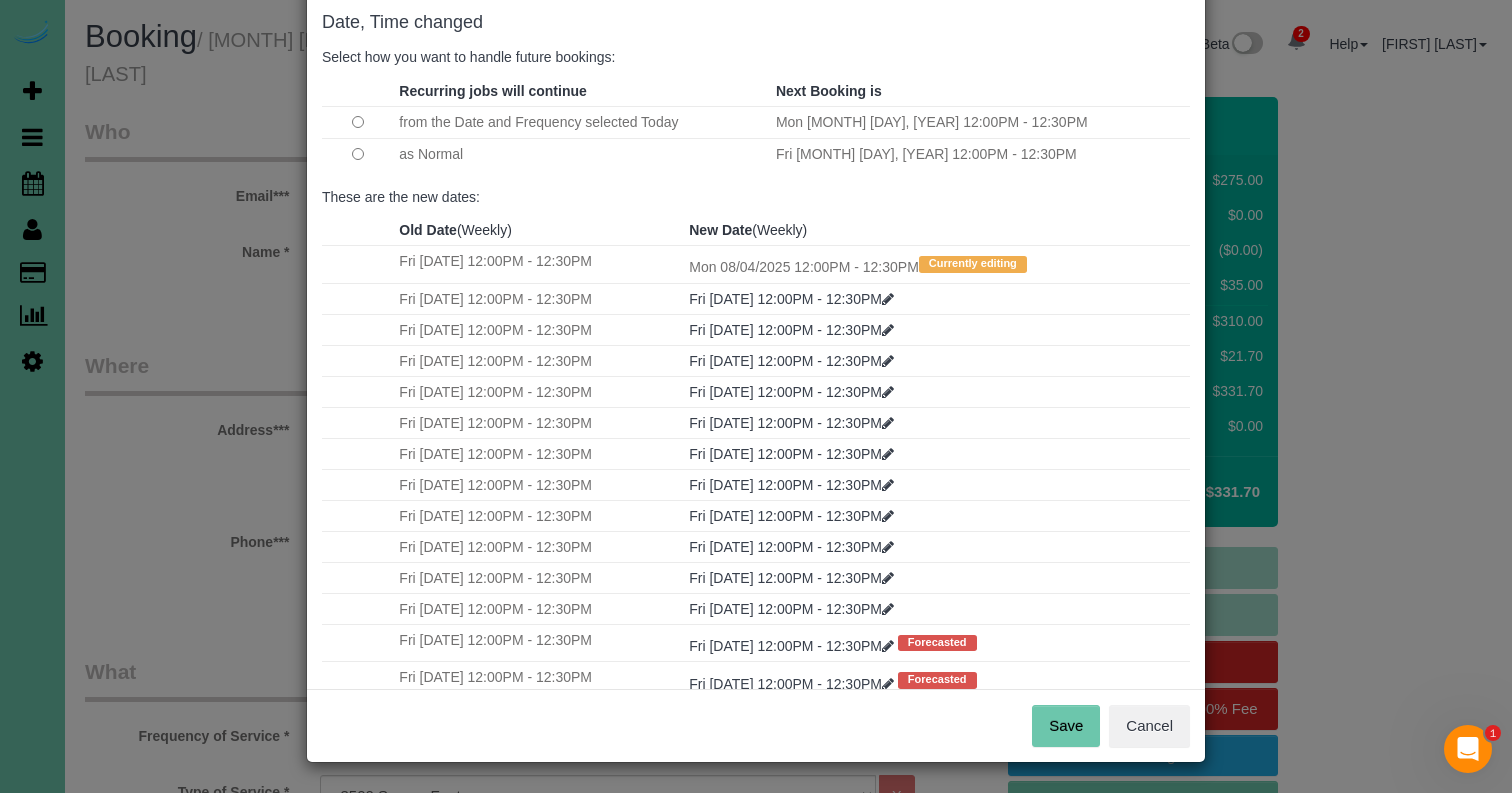 scroll, scrollTop: 102, scrollLeft: 0, axis: vertical 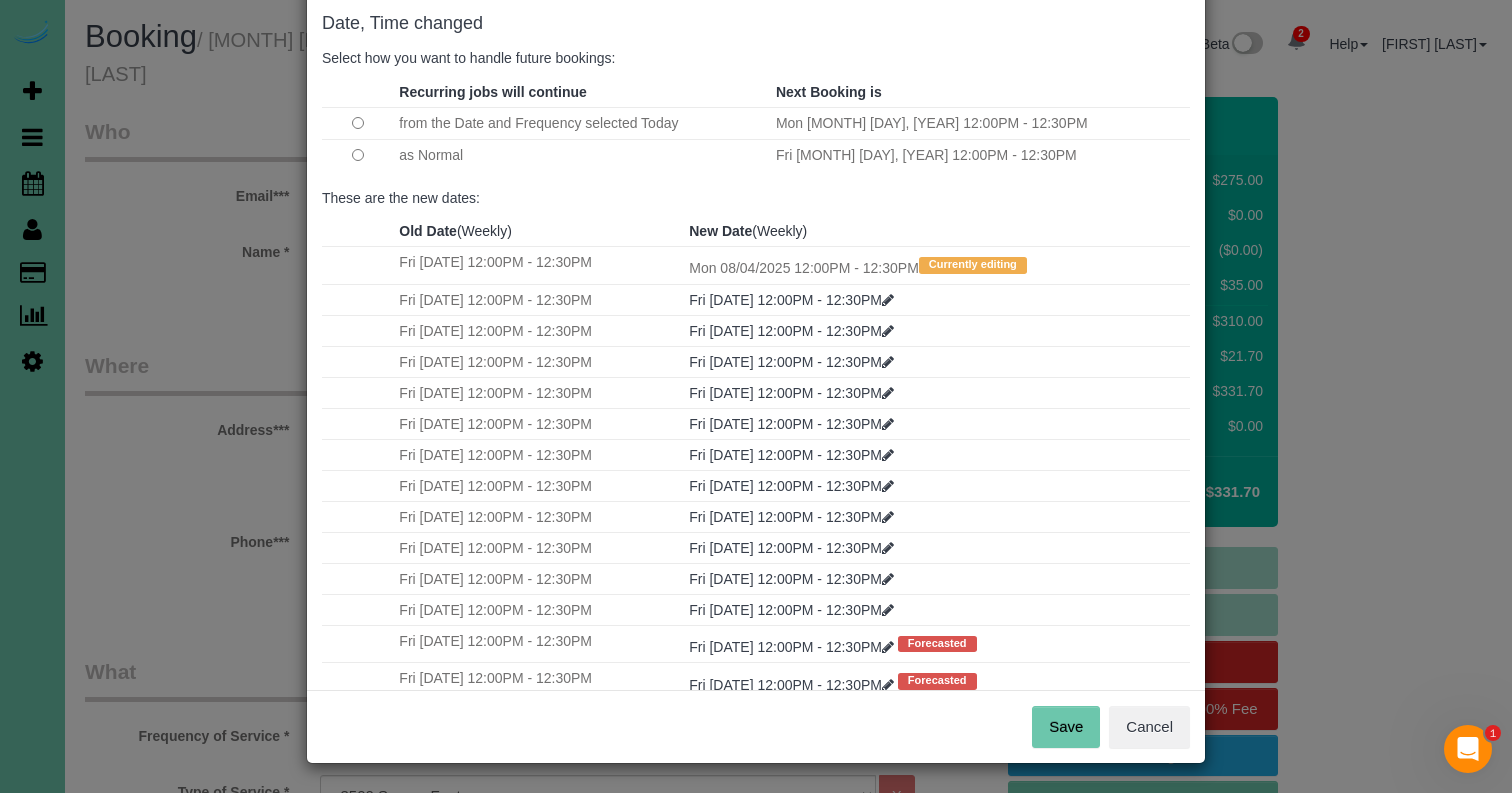 click on "Save" at bounding box center (1066, 727) 